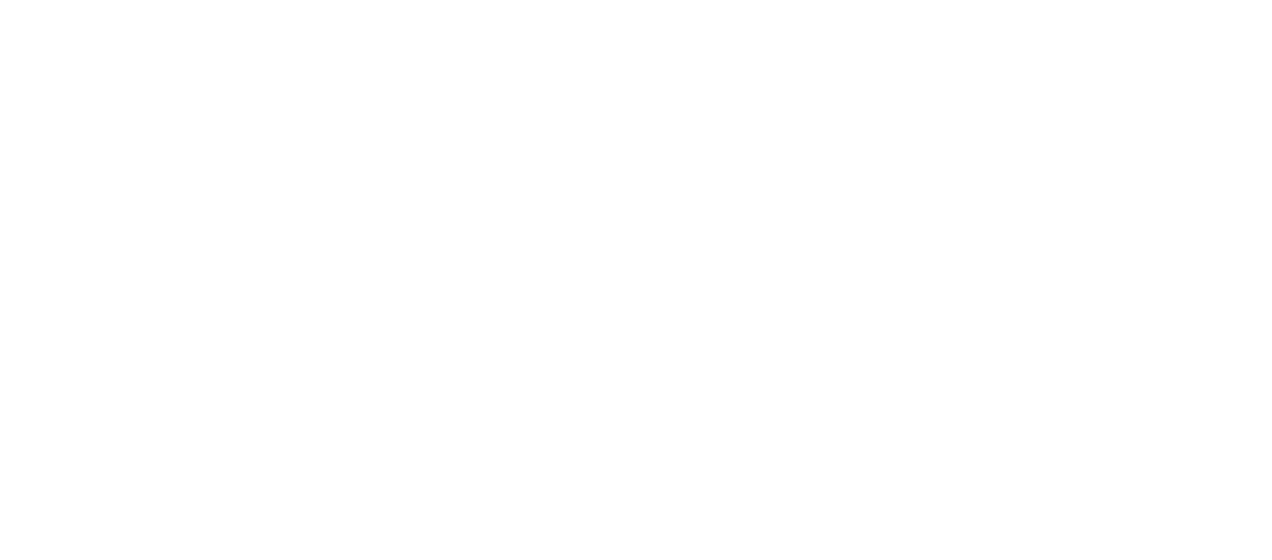 scroll, scrollTop: 0, scrollLeft: 0, axis: both 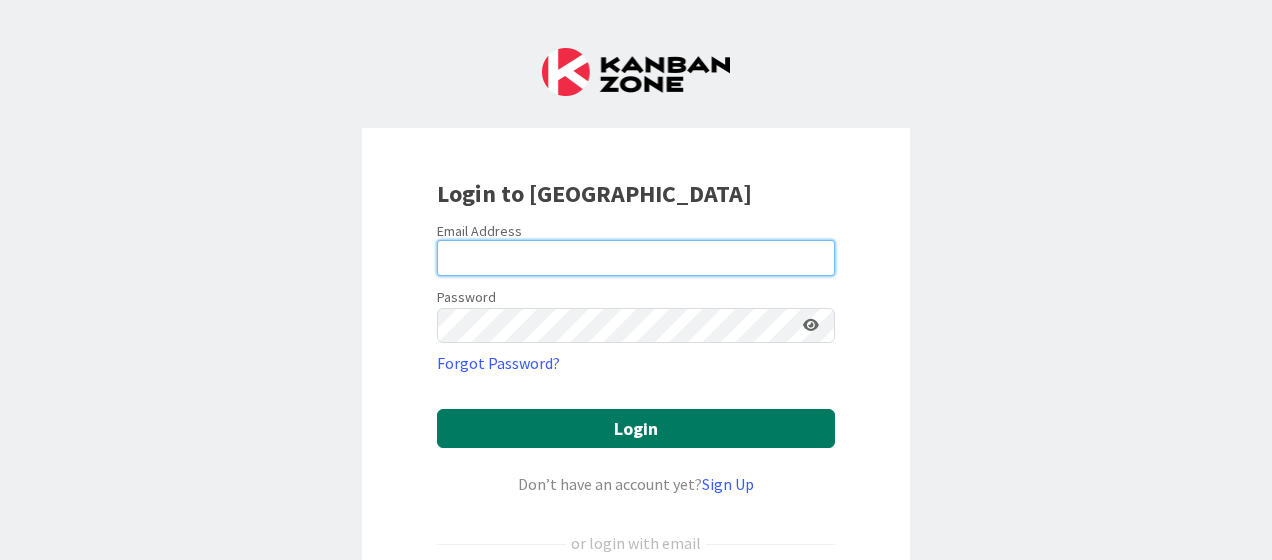 type on "[PERSON_NAME][EMAIL_ADDRESS][DOMAIN_NAME]" 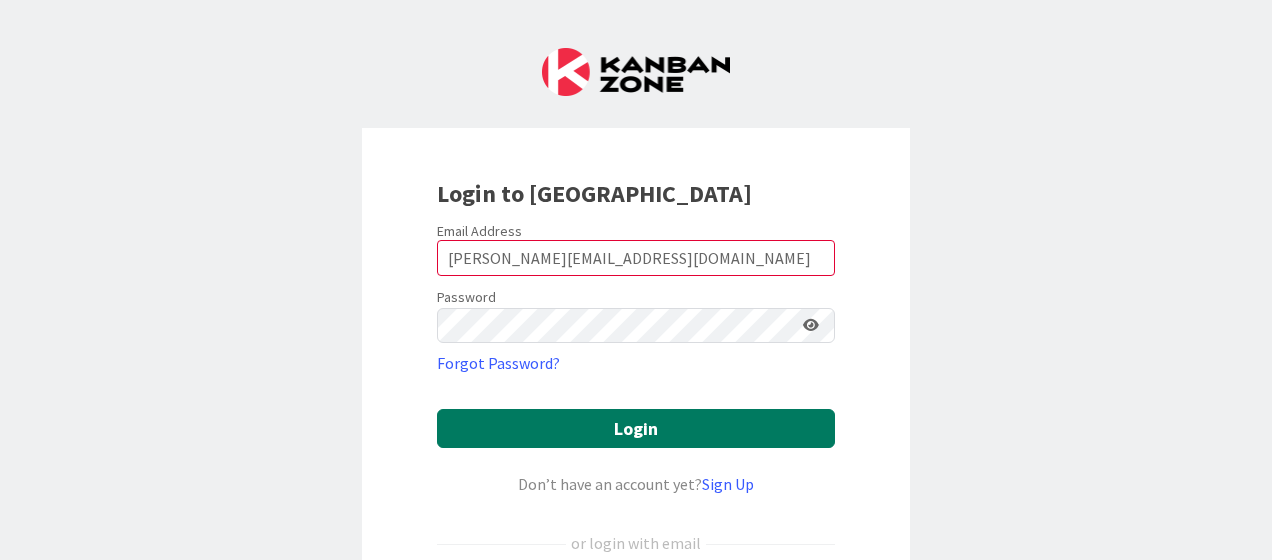 click on "Login" at bounding box center (636, 428) 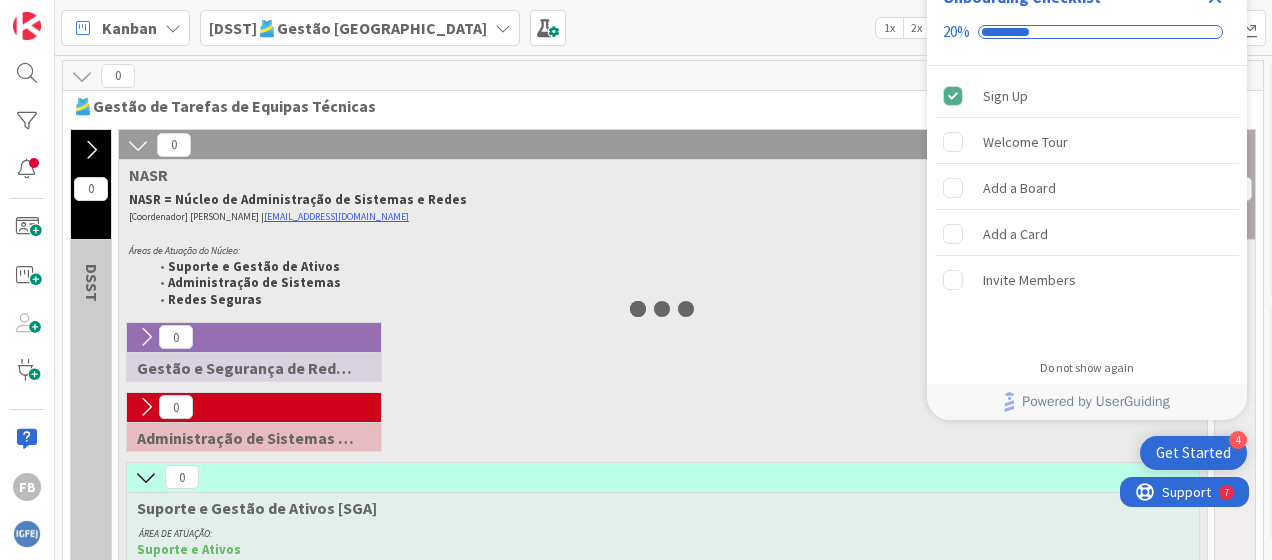 scroll, scrollTop: 0, scrollLeft: 0, axis: both 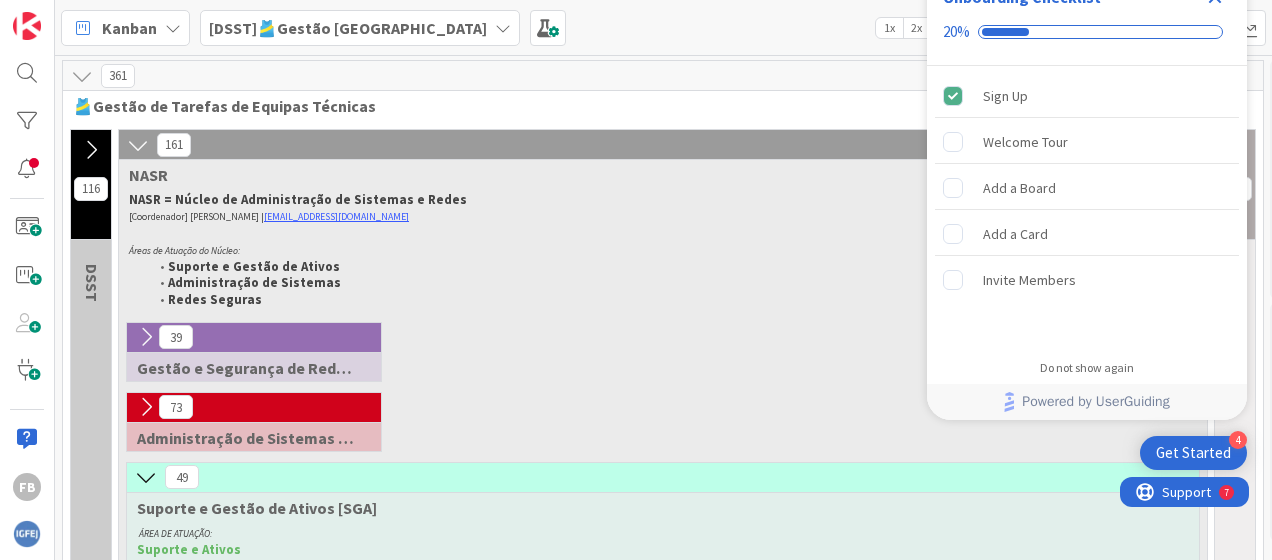 click 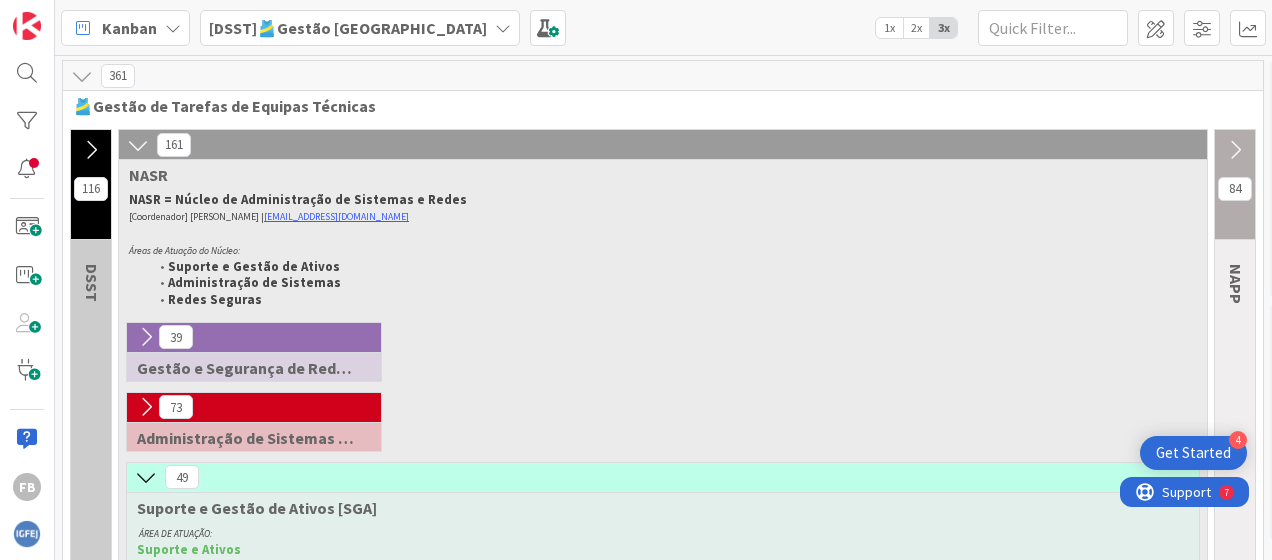 scroll, scrollTop: 0, scrollLeft: 0, axis: both 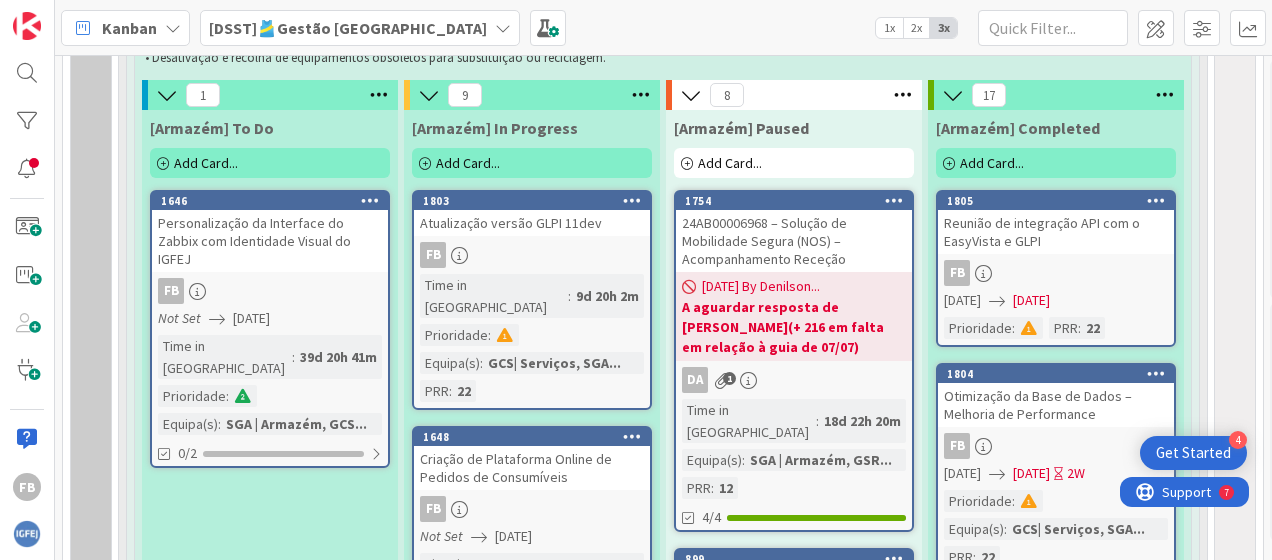 click on "Add Card..." at bounding box center (468, 163) 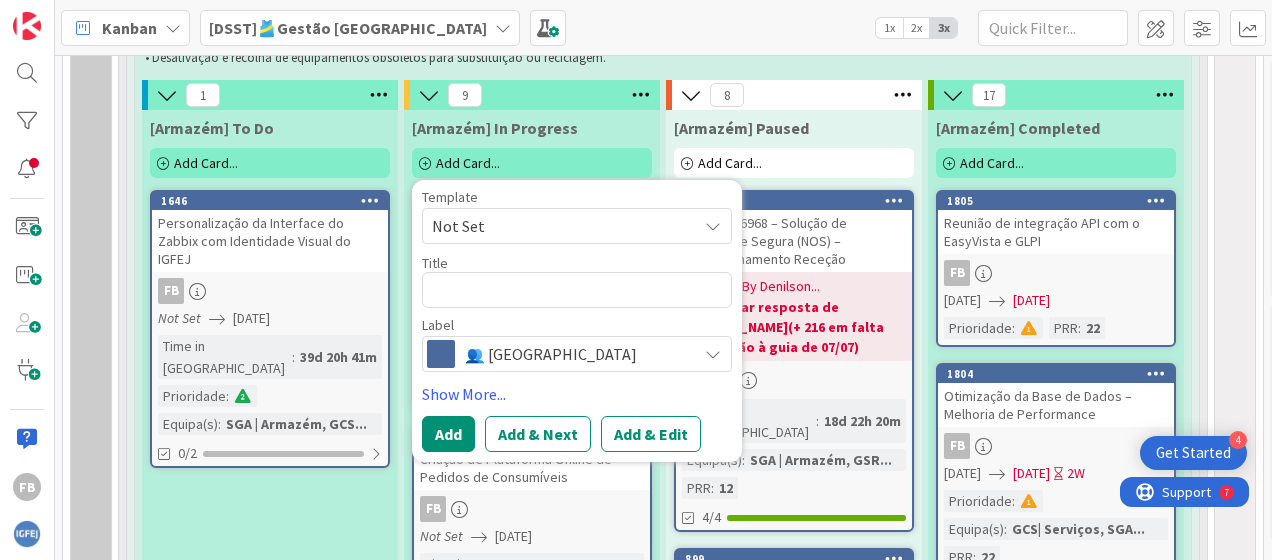 type on "x" 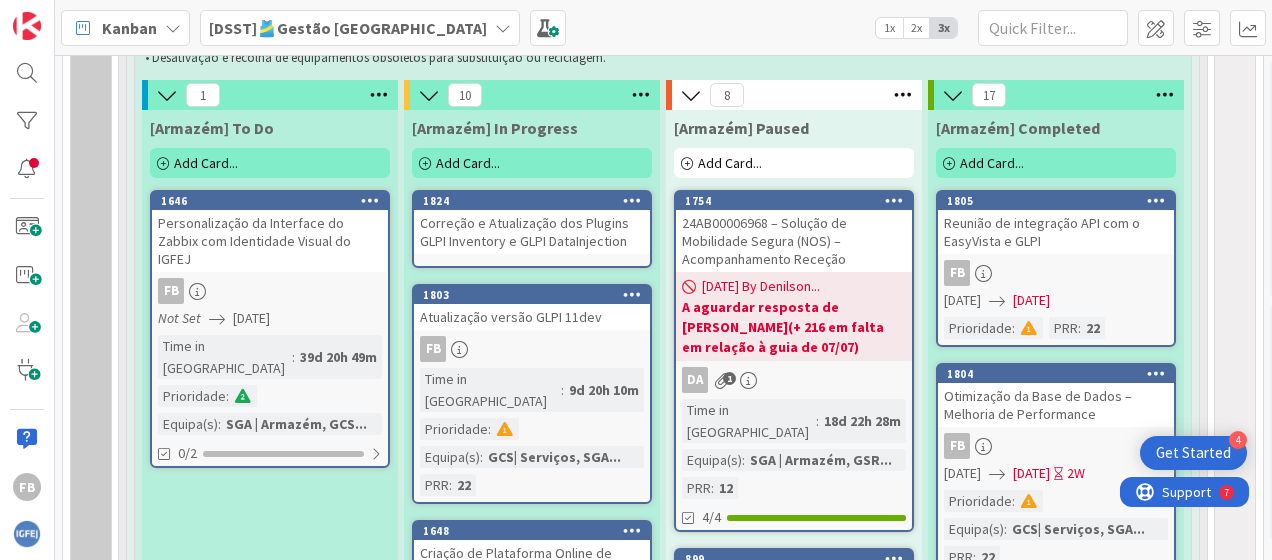 click on "Correção e Atualização dos Plugins GLPI Inventory e GLPI DataInjection" at bounding box center (532, 232) 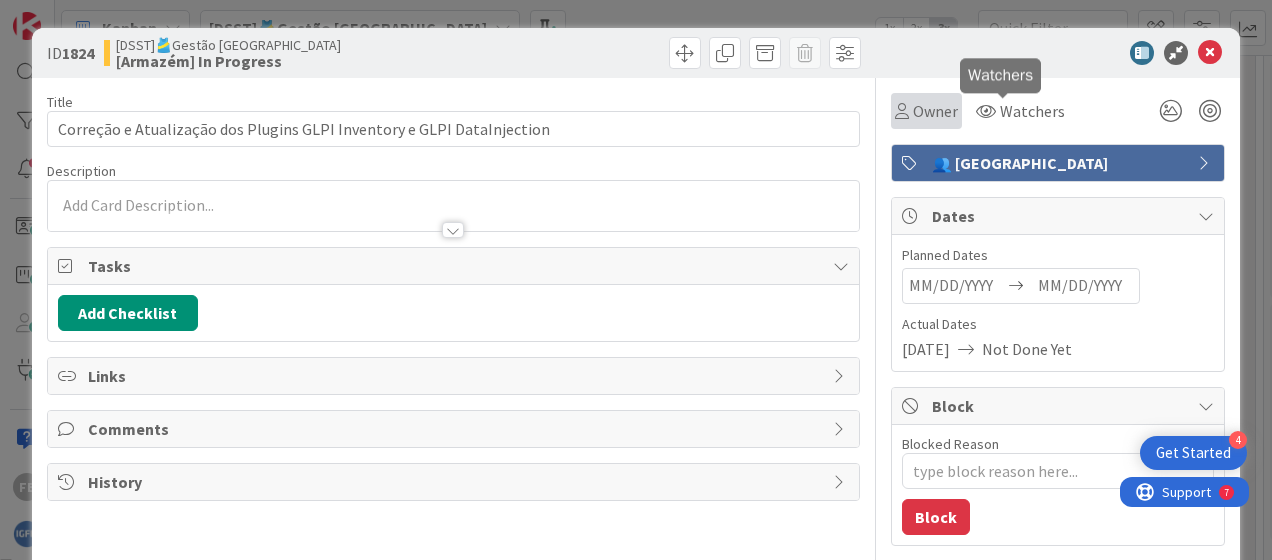 scroll, scrollTop: 0, scrollLeft: 0, axis: both 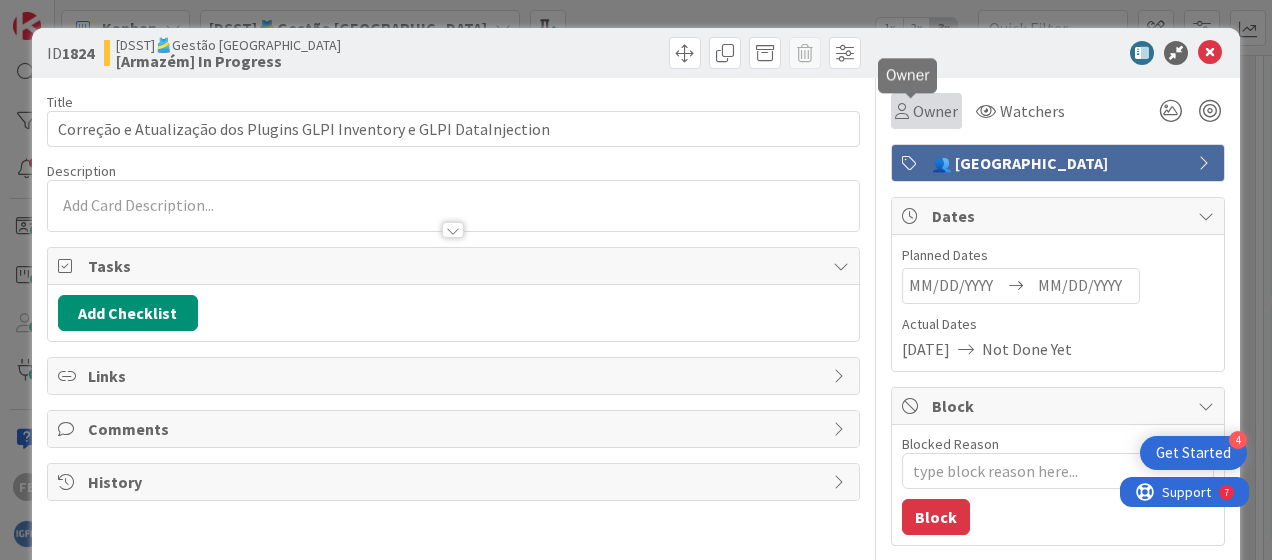 click on "Owner" at bounding box center [935, 111] 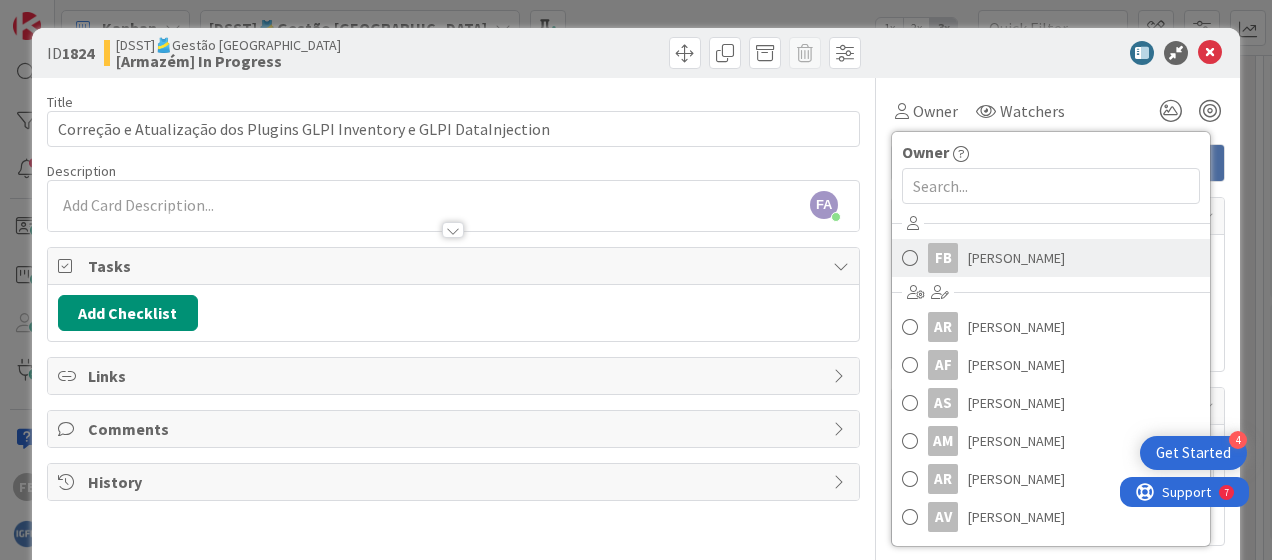 click on "[PERSON_NAME]" at bounding box center (1016, 258) 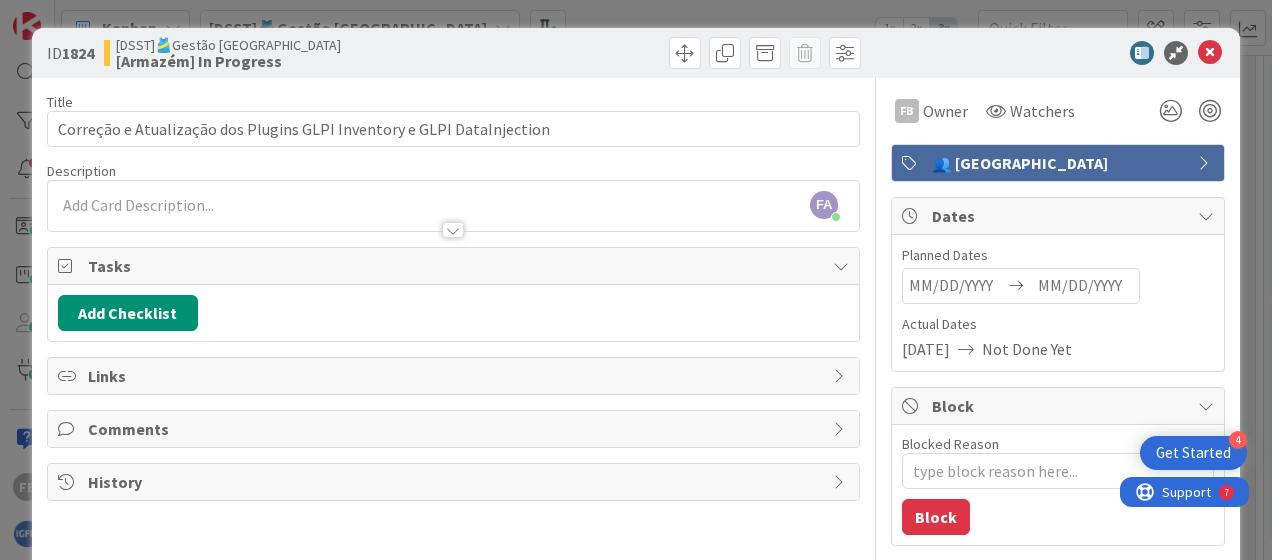 type on "x" 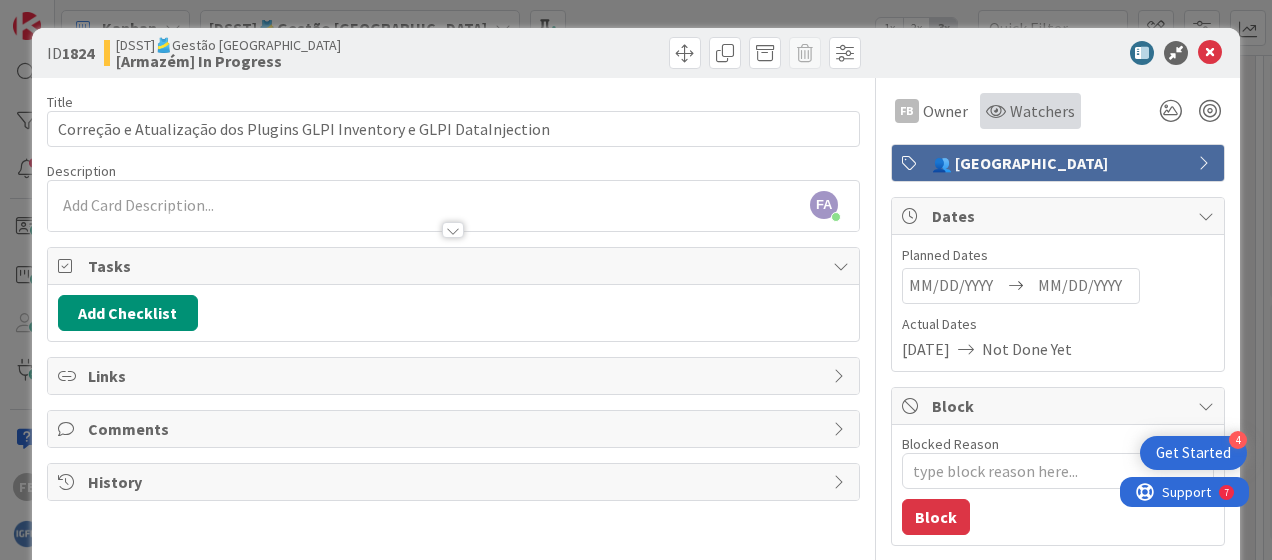click on "Watchers" at bounding box center [1030, 111] 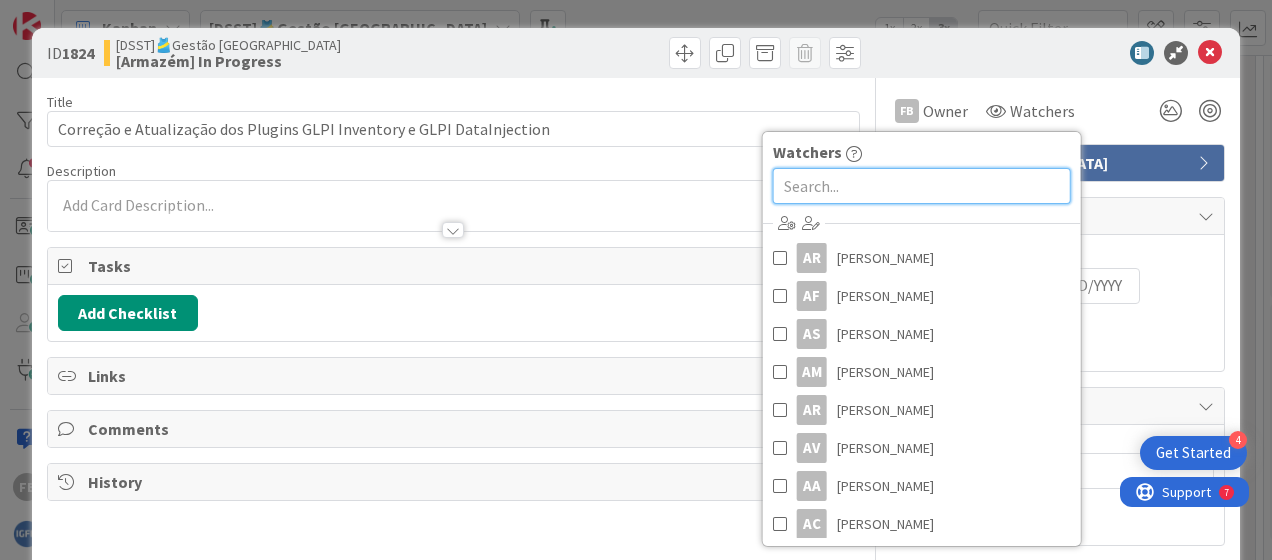 click at bounding box center [922, 186] 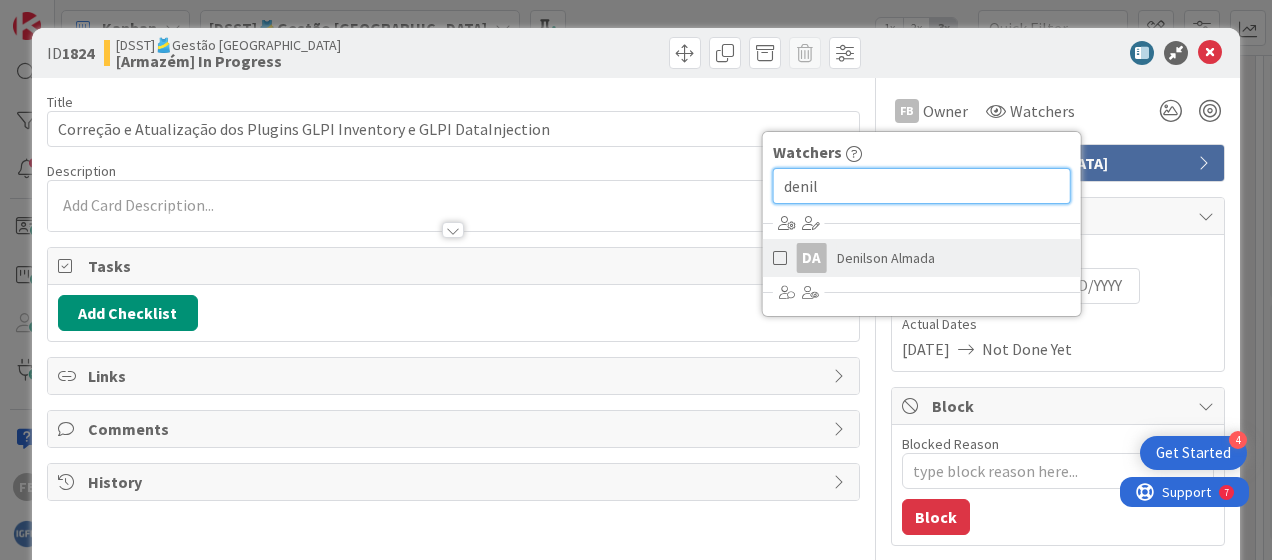 type on "denil" 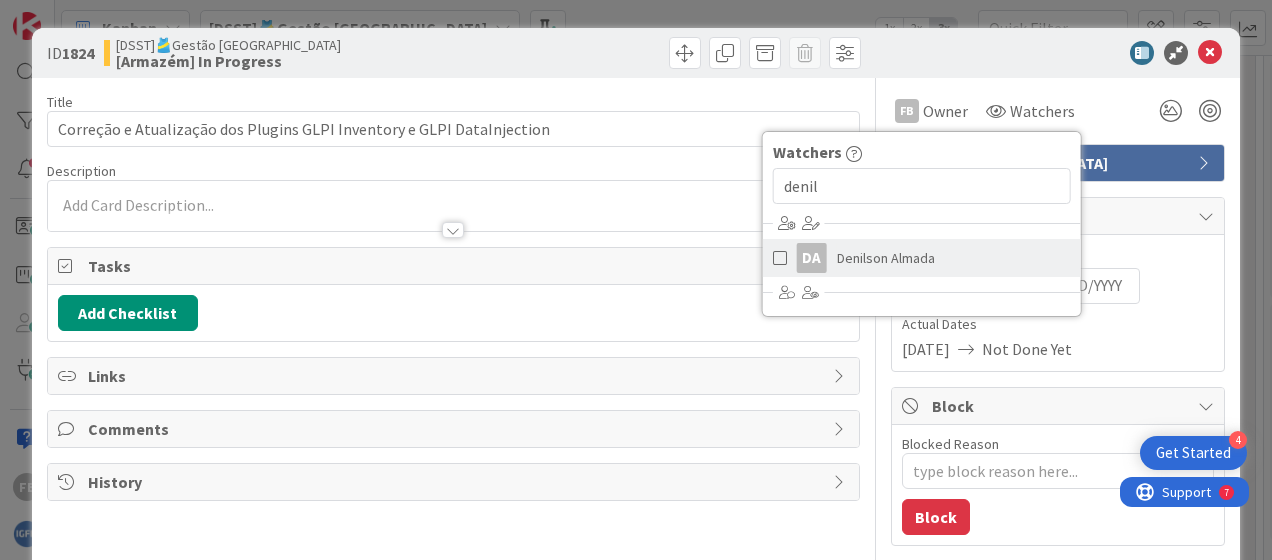 click on "Denilson Almada" at bounding box center (886, 258) 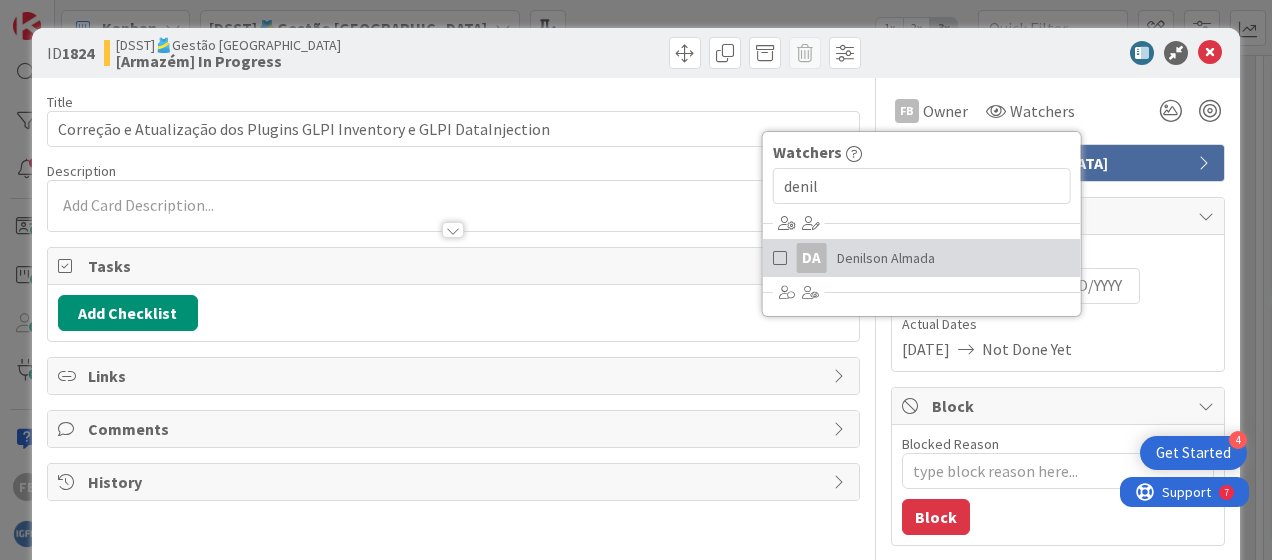 type on "x" 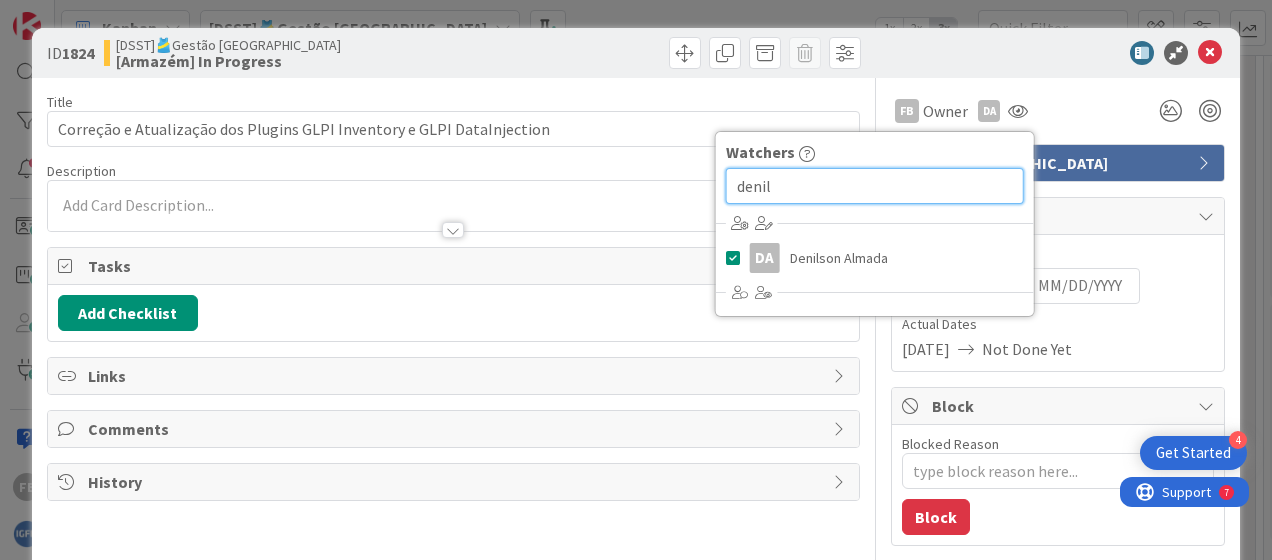 click on "denil" at bounding box center (875, 186) 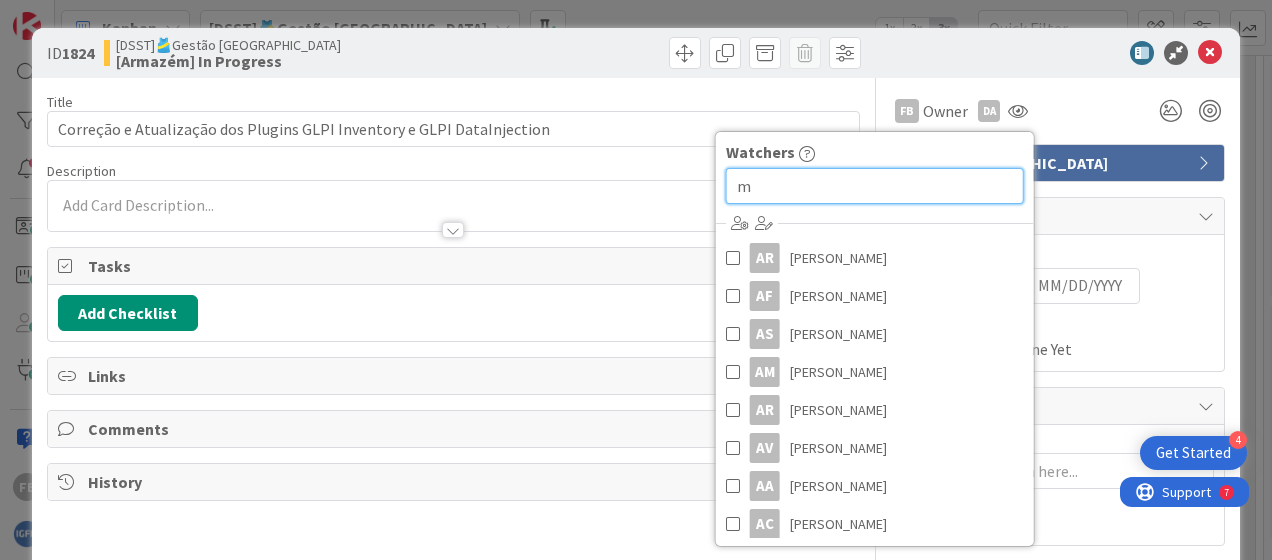 type on "ma" 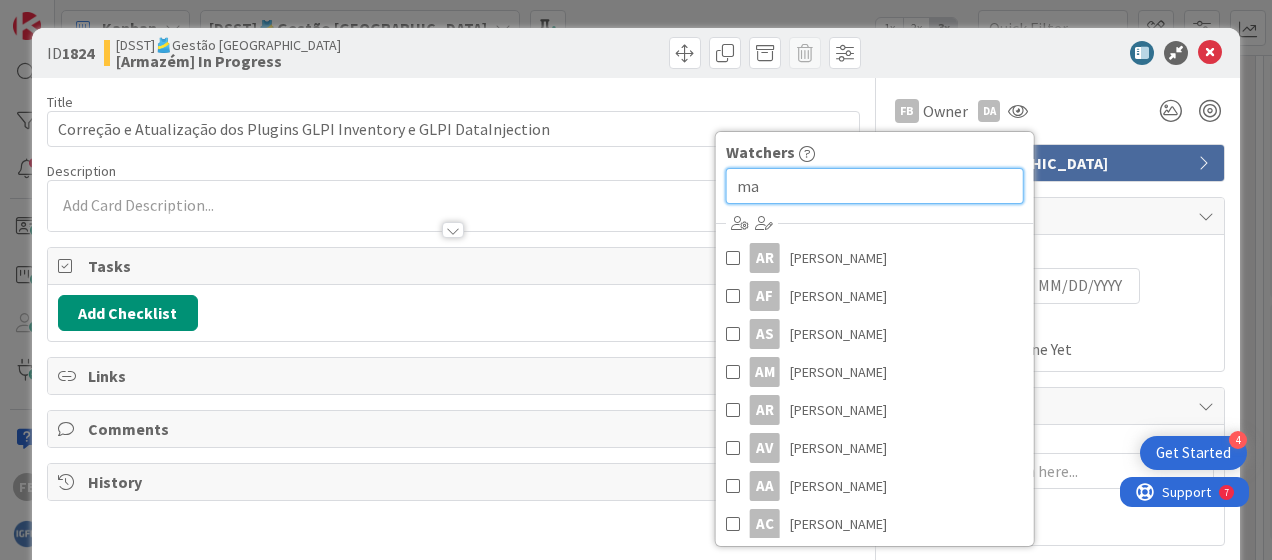 type on "x" 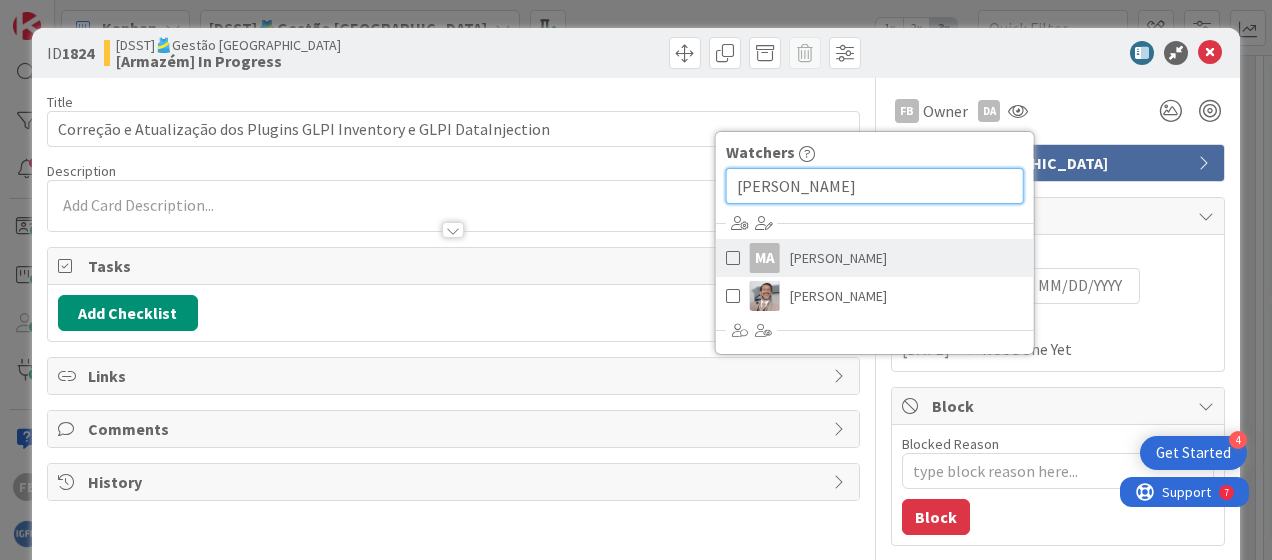 type on "[PERSON_NAME]" 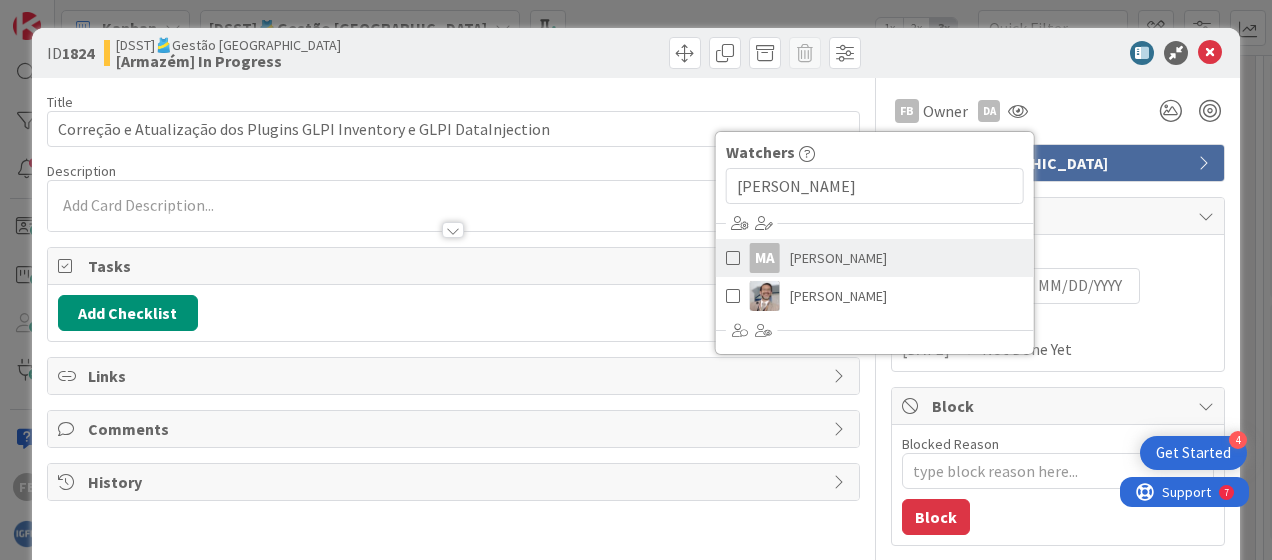 click on "MA [PERSON_NAME]" at bounding box center [875, 258] 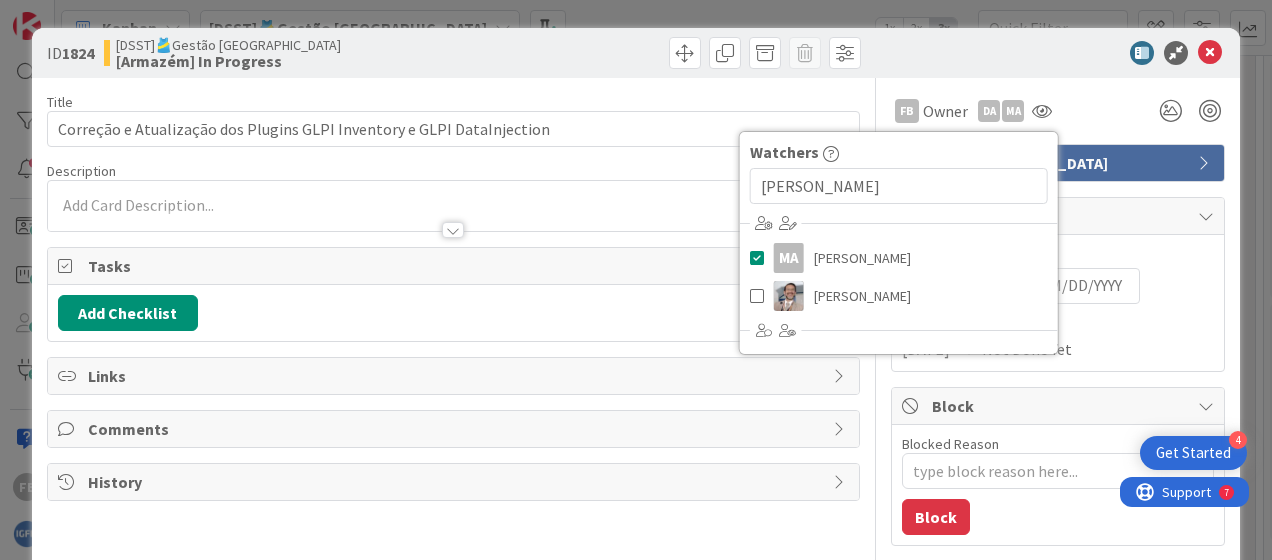 click on "ID  1824 [DSST]🎽Gestão [GEOGRAPHIC_DATA] [Armazém] In Progress" at bounding box center (636, 53) 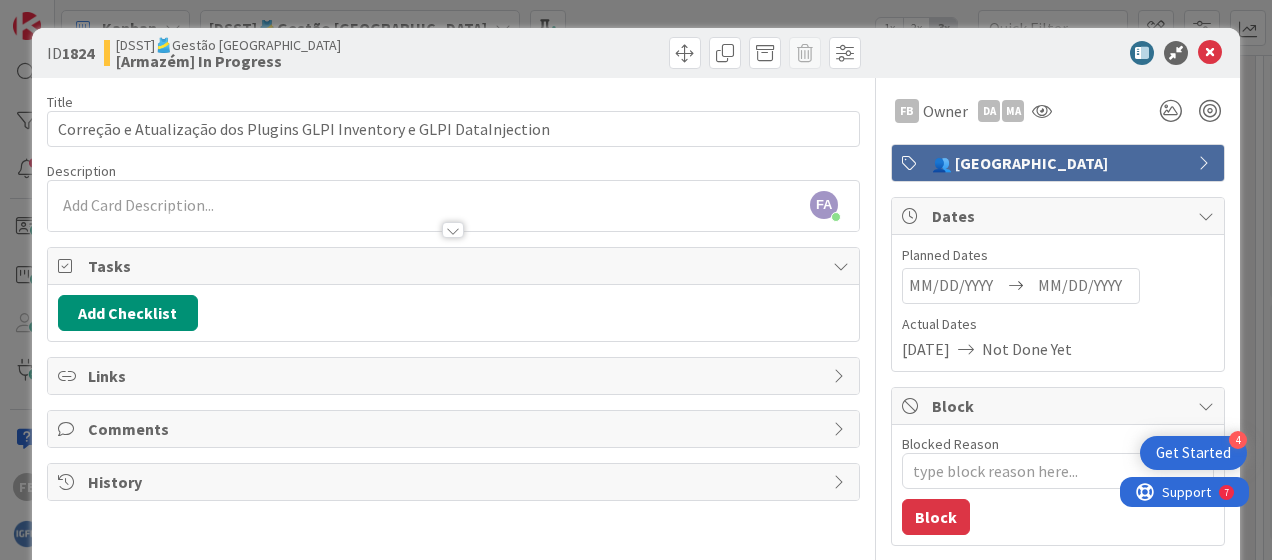 click on "FA   [PERSON_NAME] just joined" at bounding box center [453, 206] 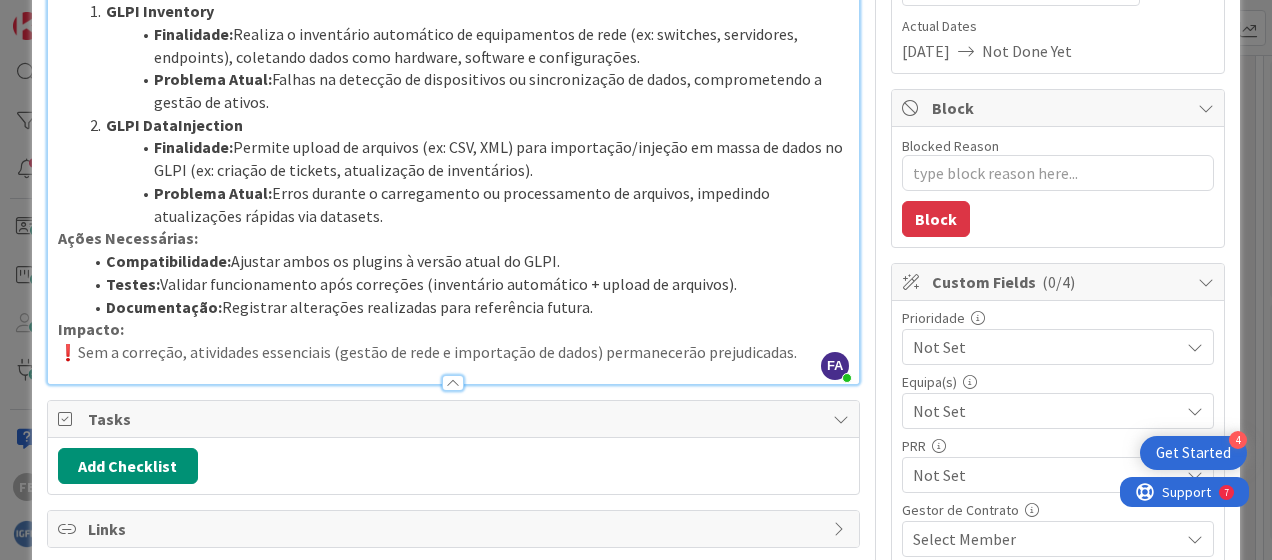 scroll, scrollTop: 398, scrollLeft: 0, axis: vertical 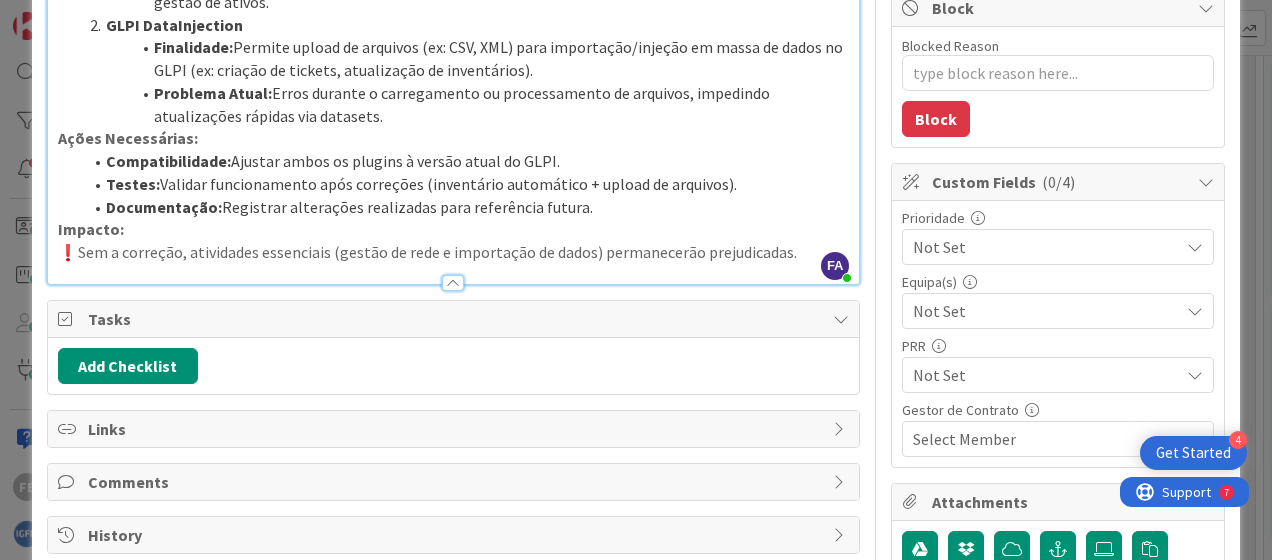 click on "Not Set" at bounding box center (1058, 375) 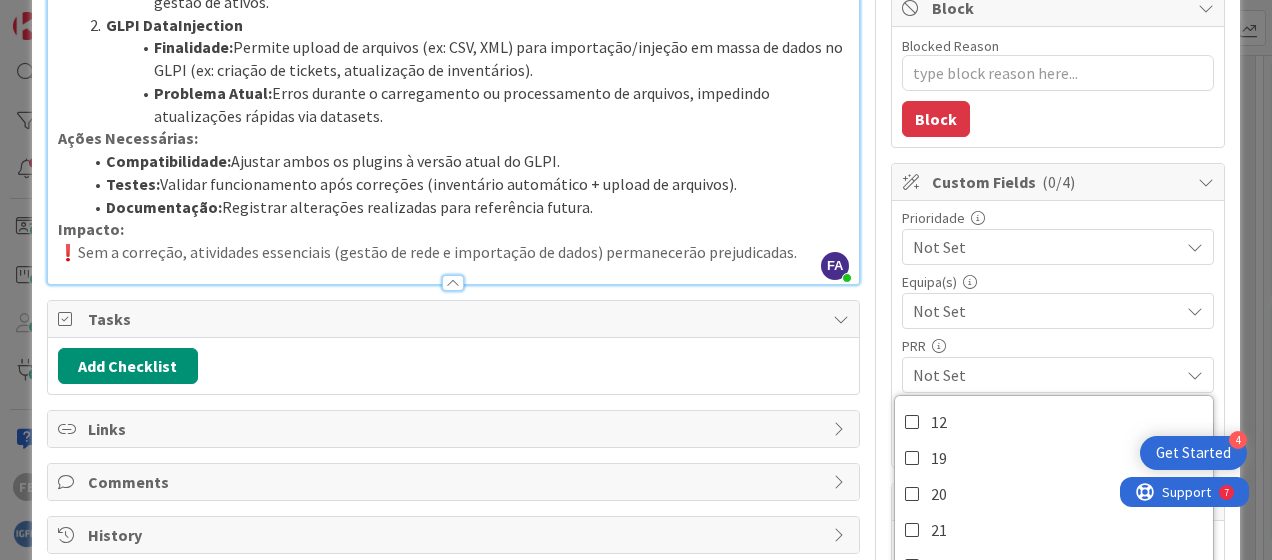 scroll, scrollTop: 498, scrollLeft: 0, axis: vertical 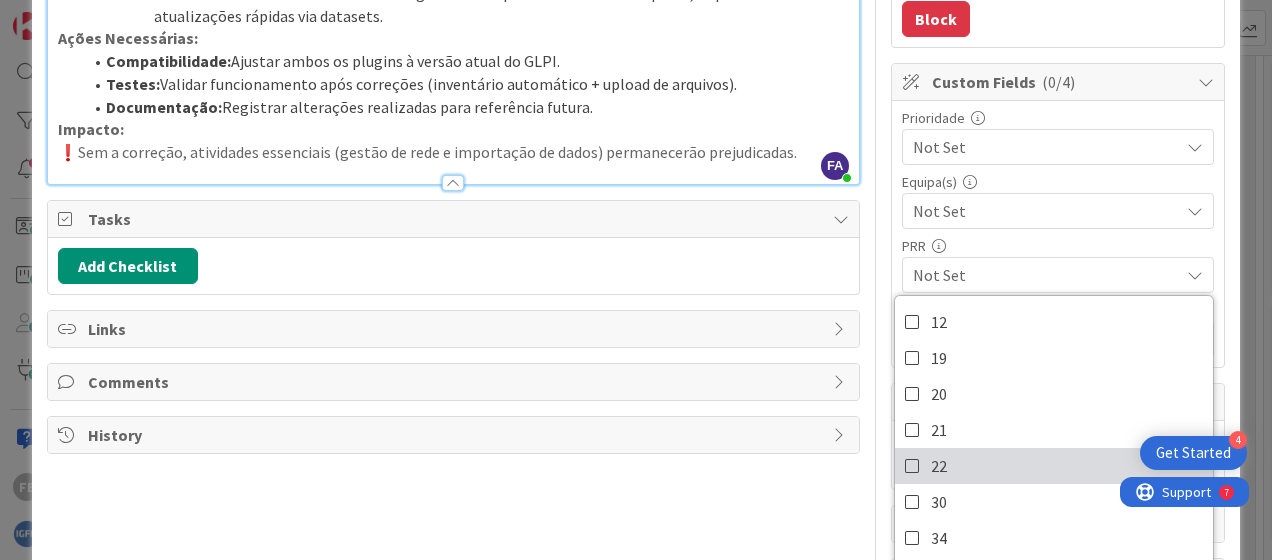 click at bounding box center (913, 466) 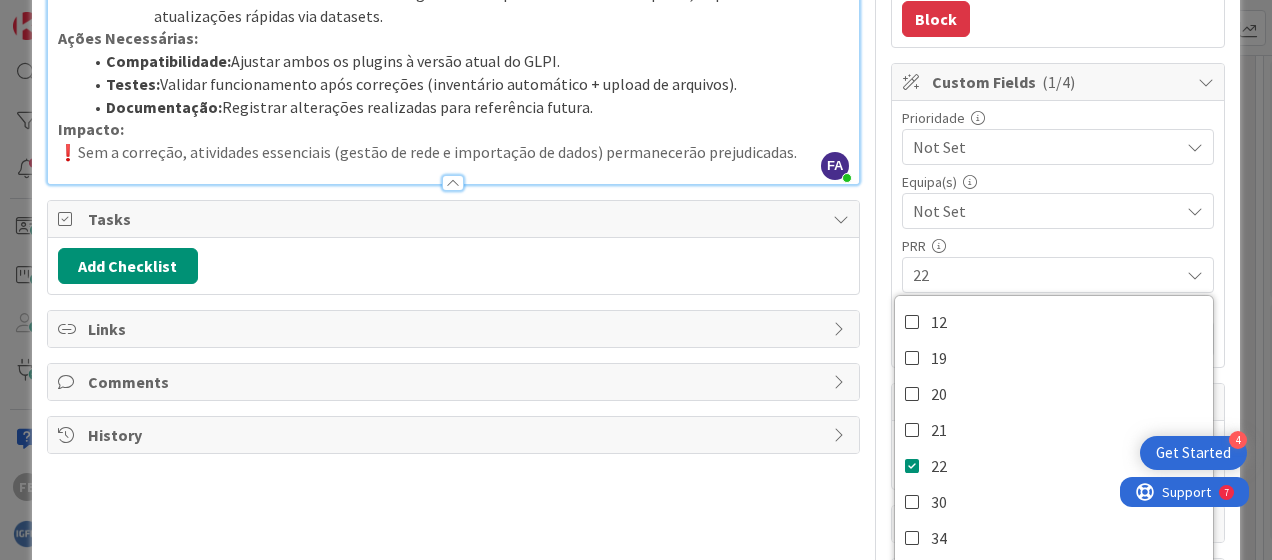 click on "Not Set" at bounding box center [1046, 211] 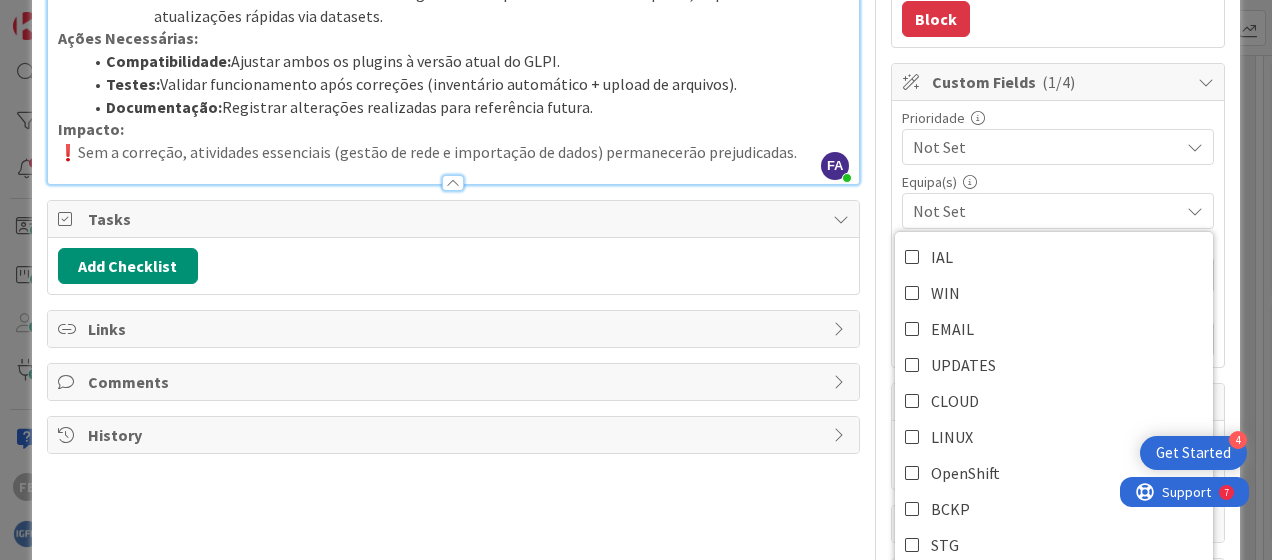 scroll, scrollTop: 597, scrollLeft: 0, axis: vertical 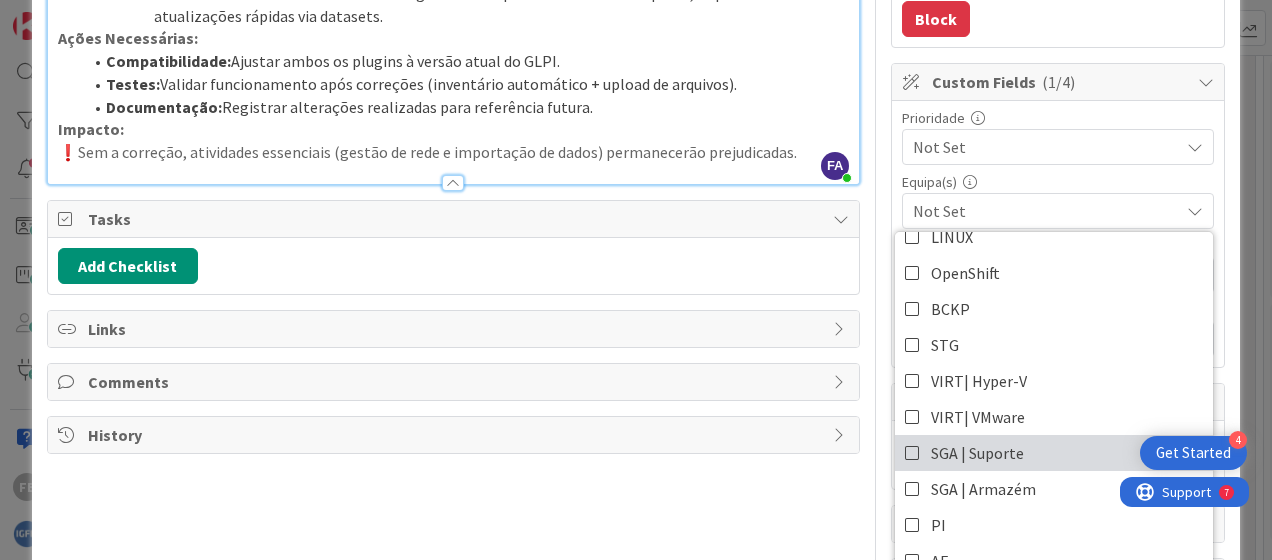 click at bounding box center [913, 453] 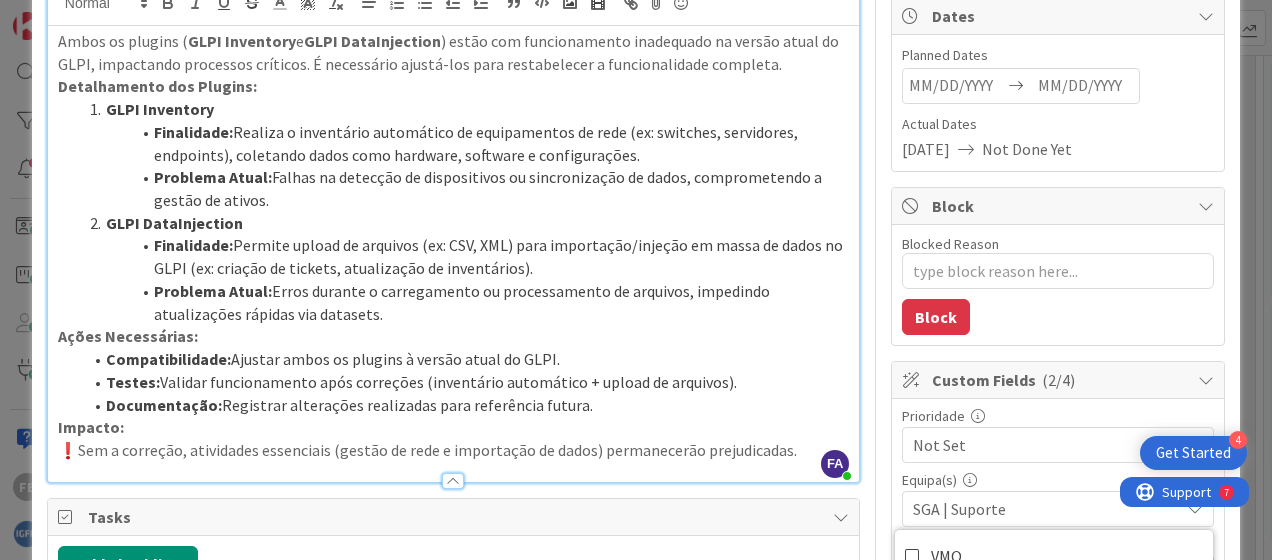 scroll, scrollTop: 400, scrollLeft: 0, axis: vertical 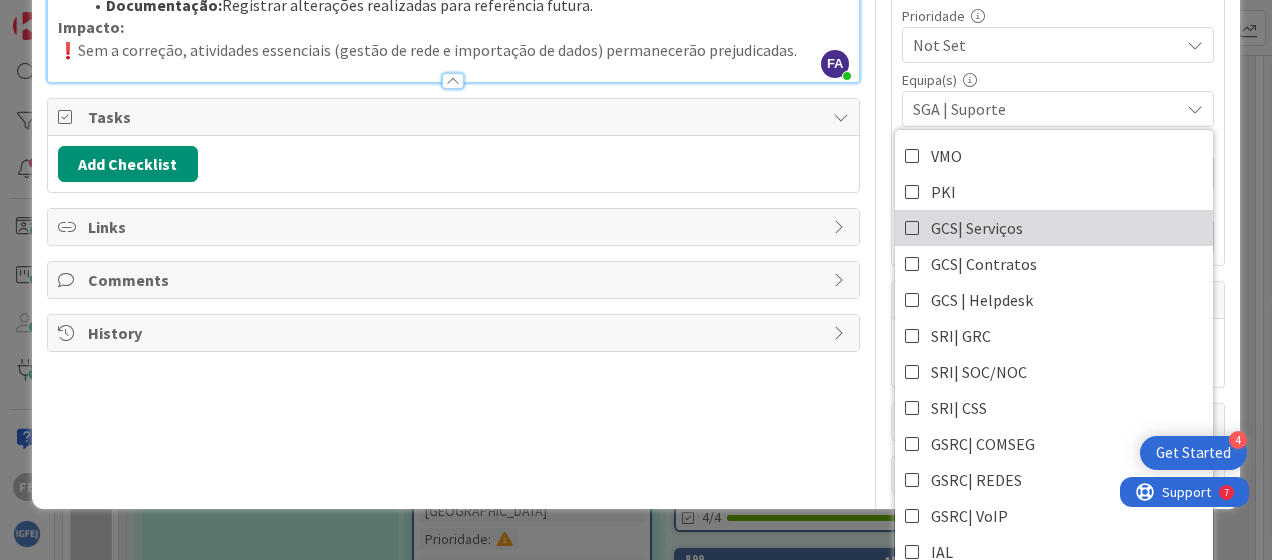 click on "GCS| Serviços" at bounding box center (977, 228) 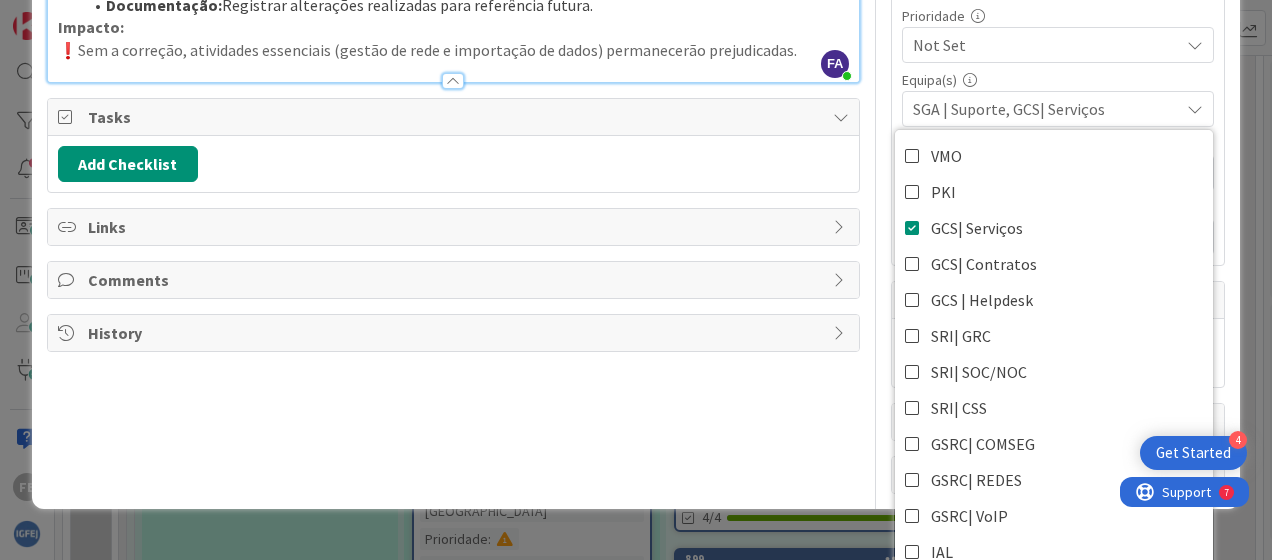 type on "x" 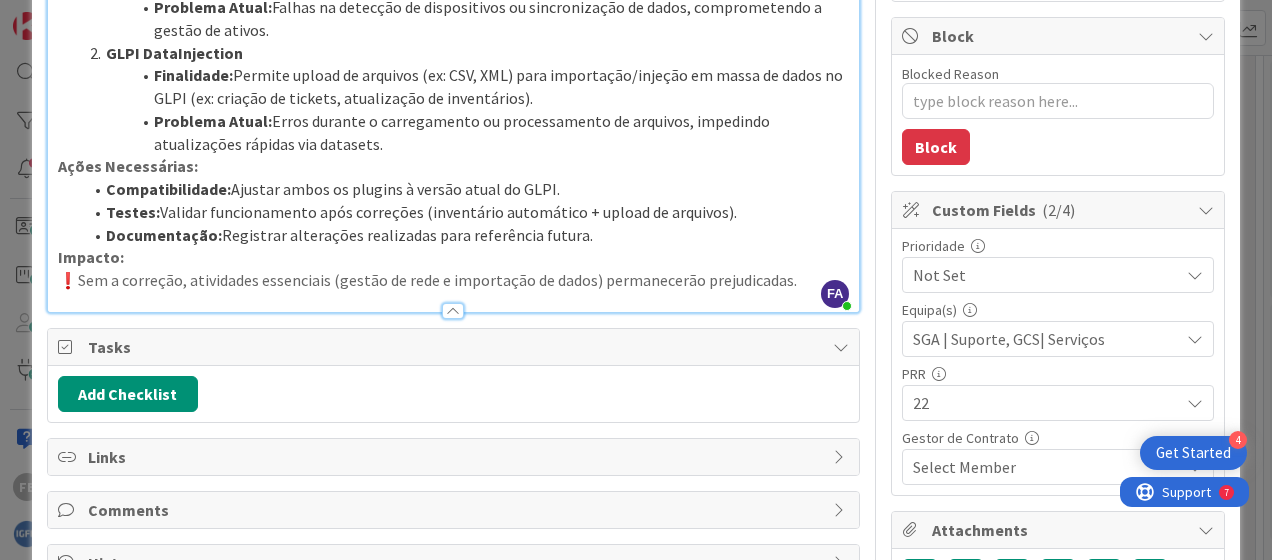 scroll, scrollTop: 270, scrollLeft: 0, axis: vertical 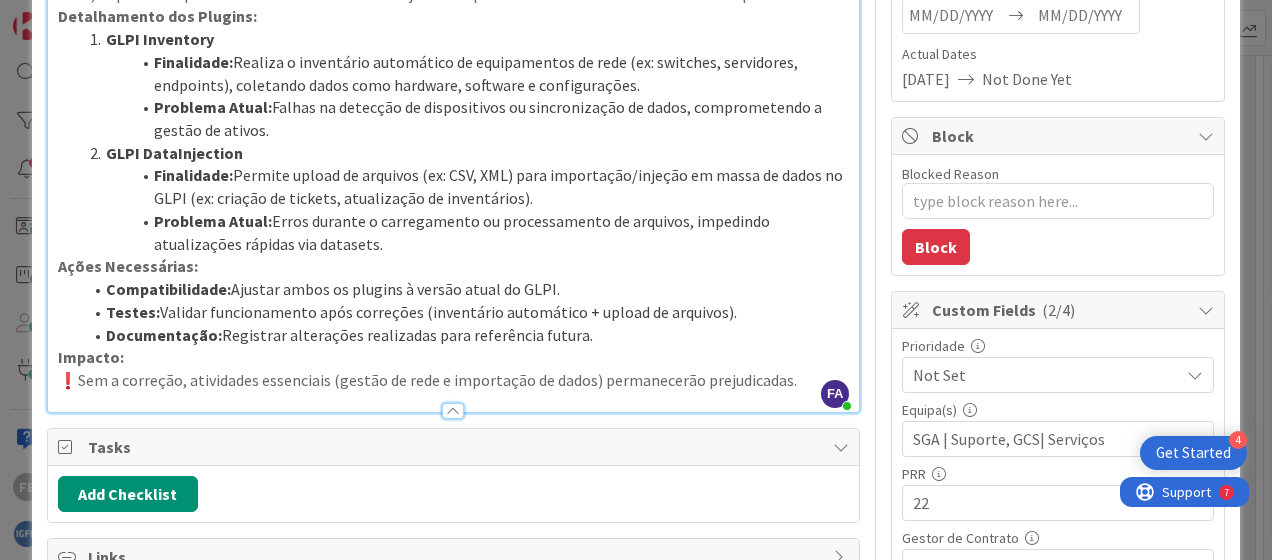 click on "❗Sem a correção, atividades essenciais (gestão de rede e importação de dados) permanecerão prejudicadas." at bounding box center [453, 380] 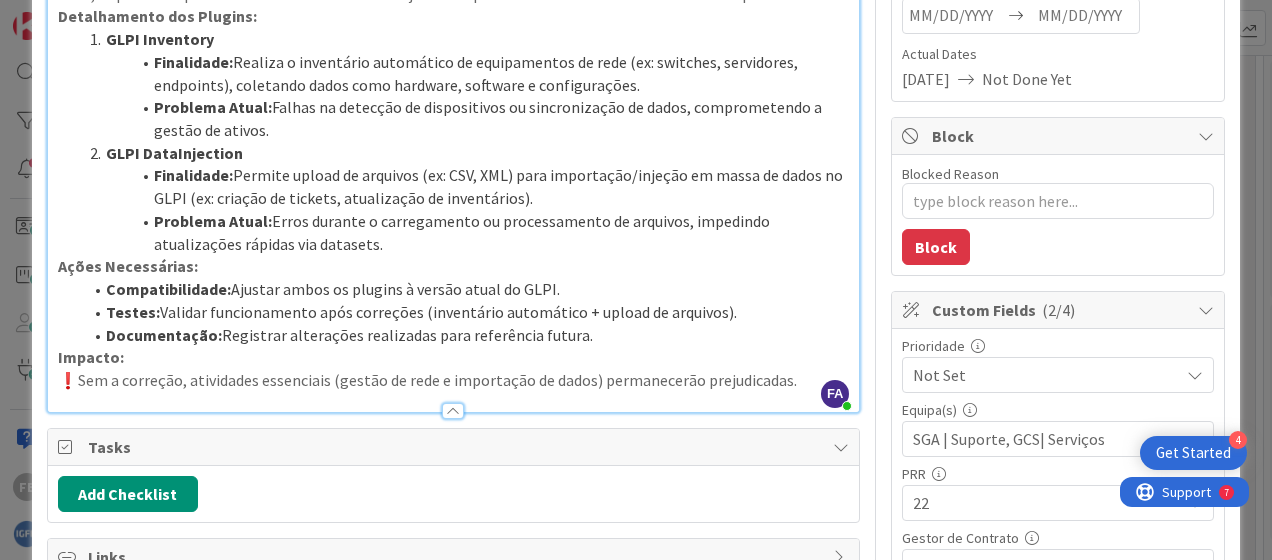 type 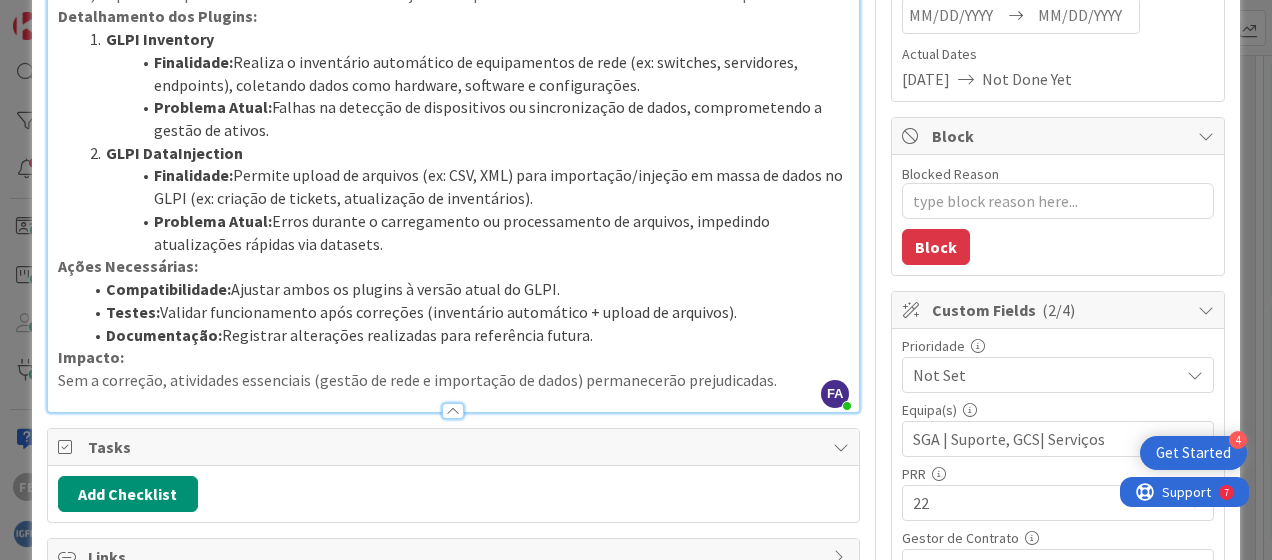 click on "Not Set" at bounding box center (1041, 375) 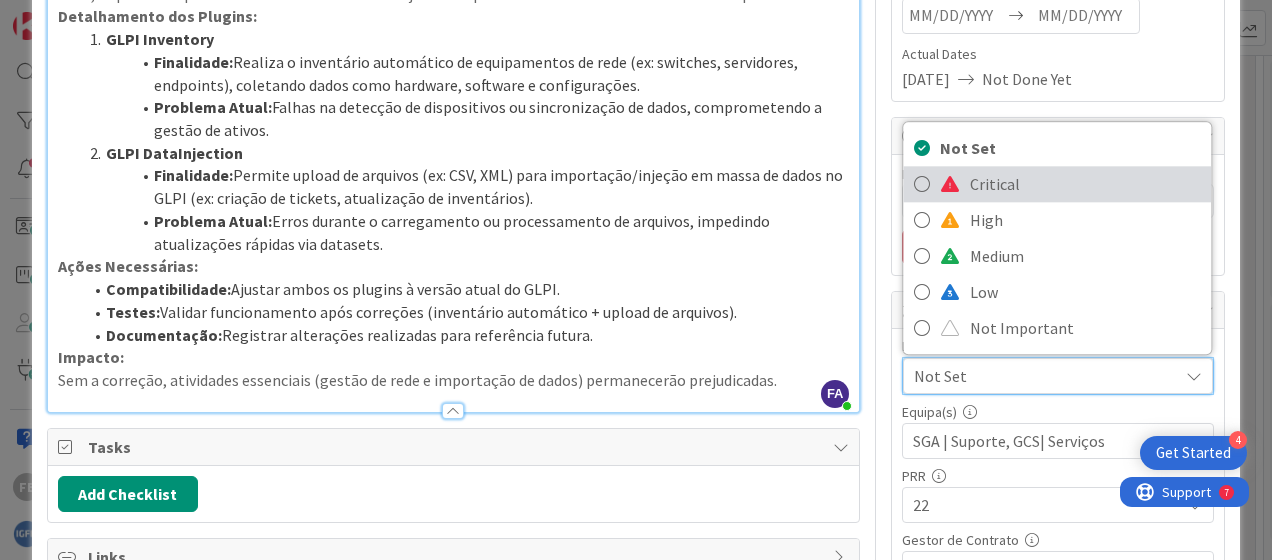 click on "Critical" at bounding box center (1086, 184) 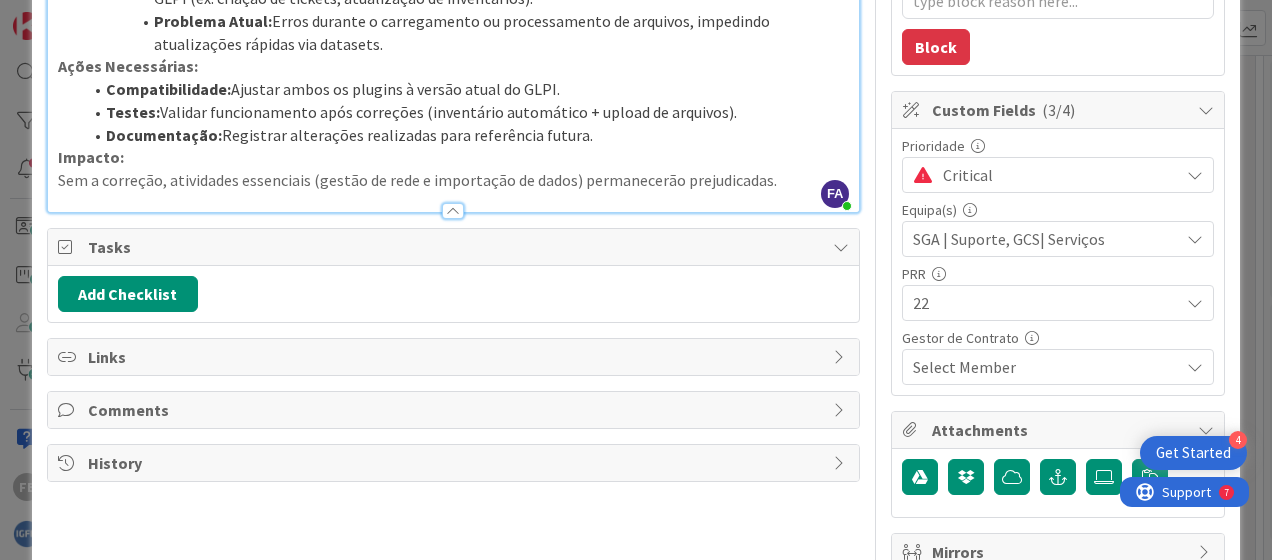 scroll, scrollTop: 570, scrollLeft: 0, axis: vertical 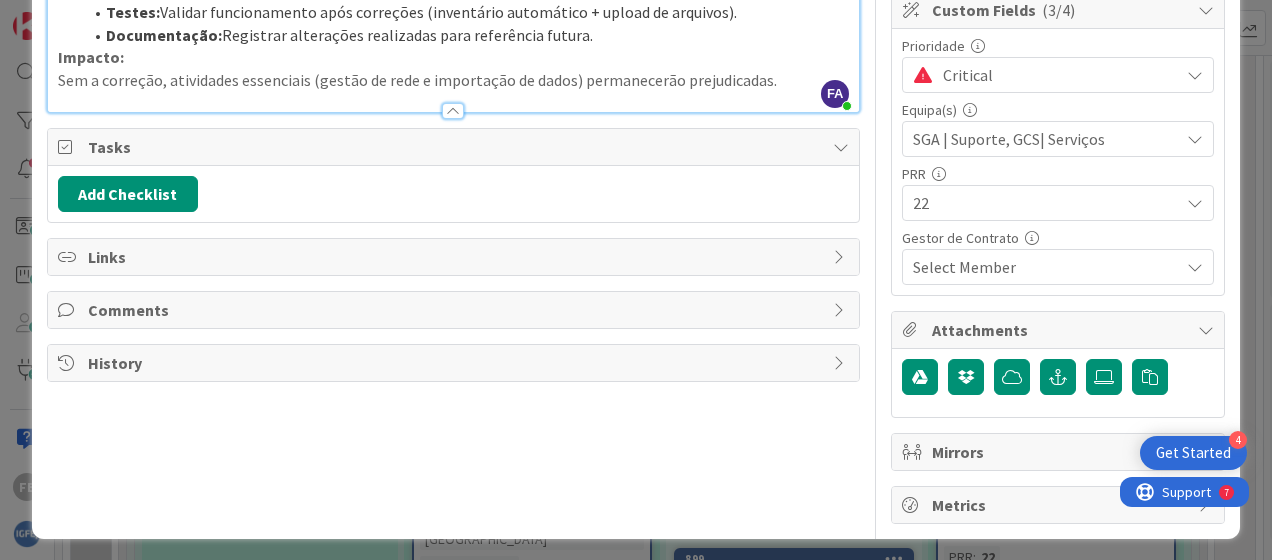 click on "Select Member" at bounding box center (1046, 267) 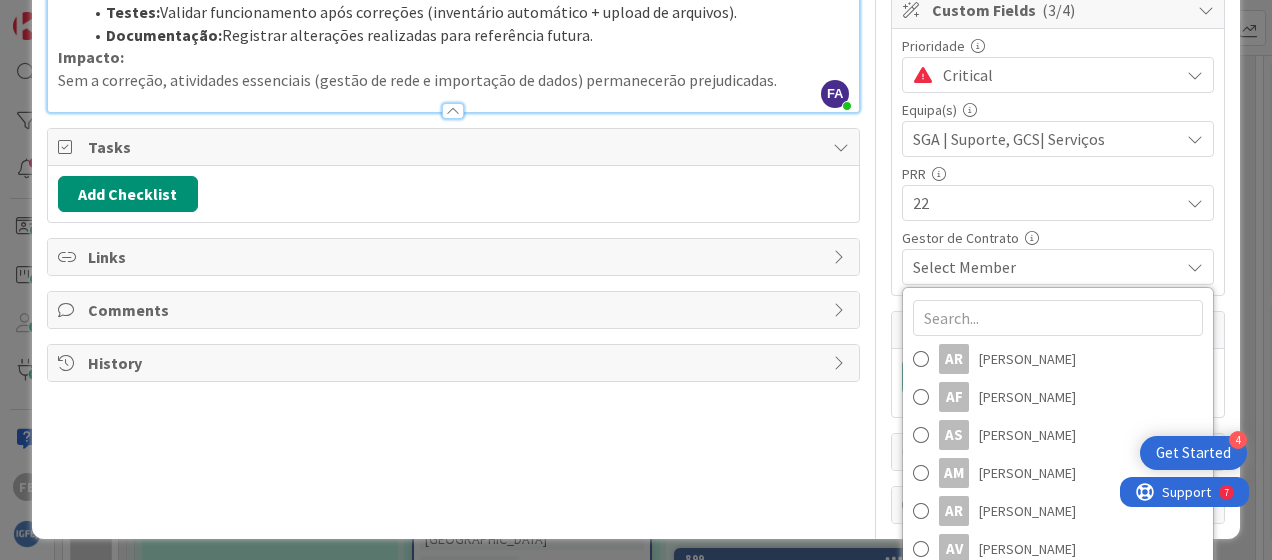 click on "Select Member" at bounding box center (1046, 267) 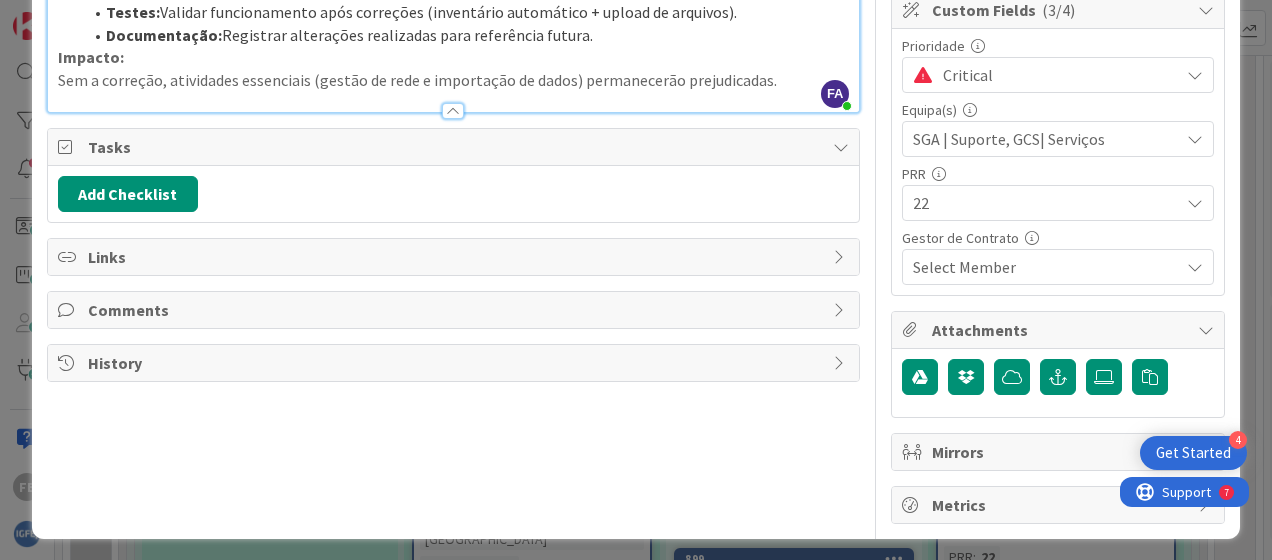 type on "x" 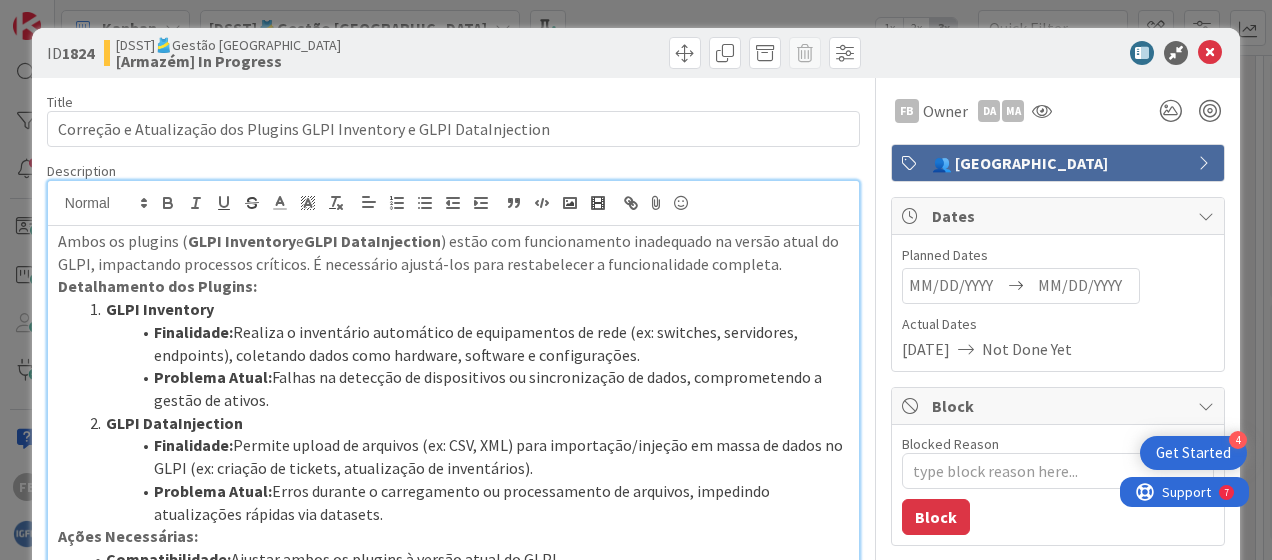 scroll, scrollTop: 100, scrollLeft: 0, axis: vertical 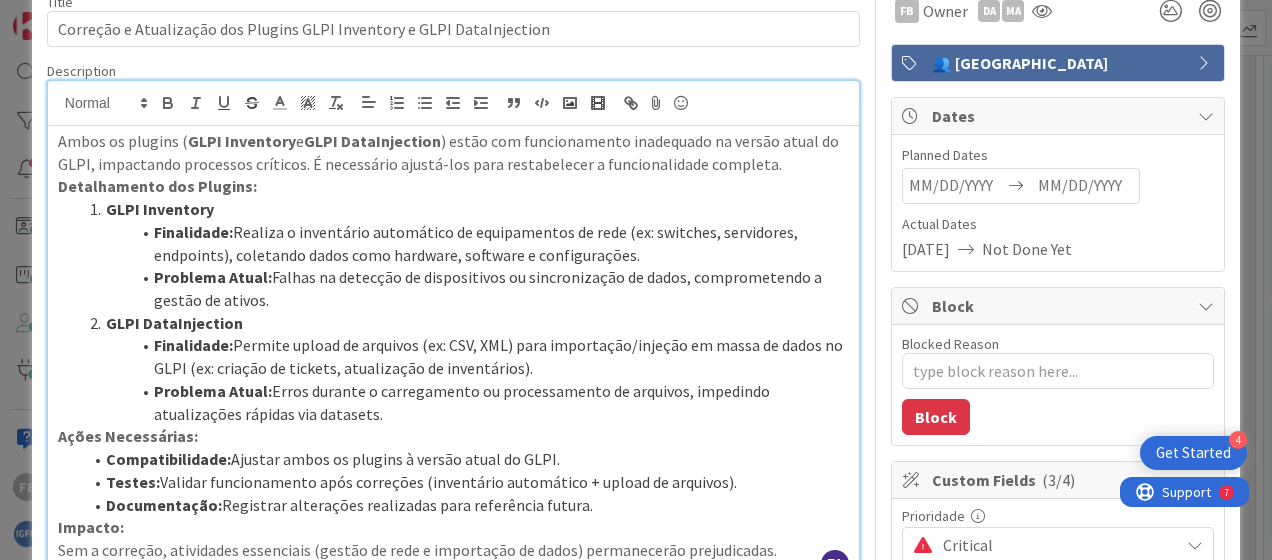 click at bounding box center (956, 186) 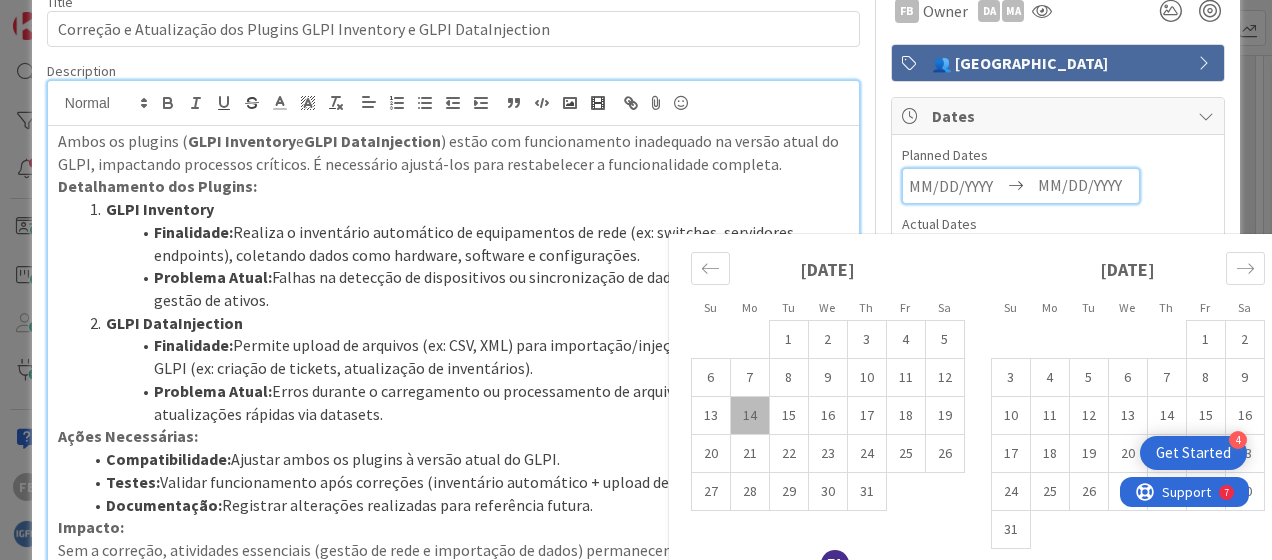 click on "14" at bounding box center (749, 416) 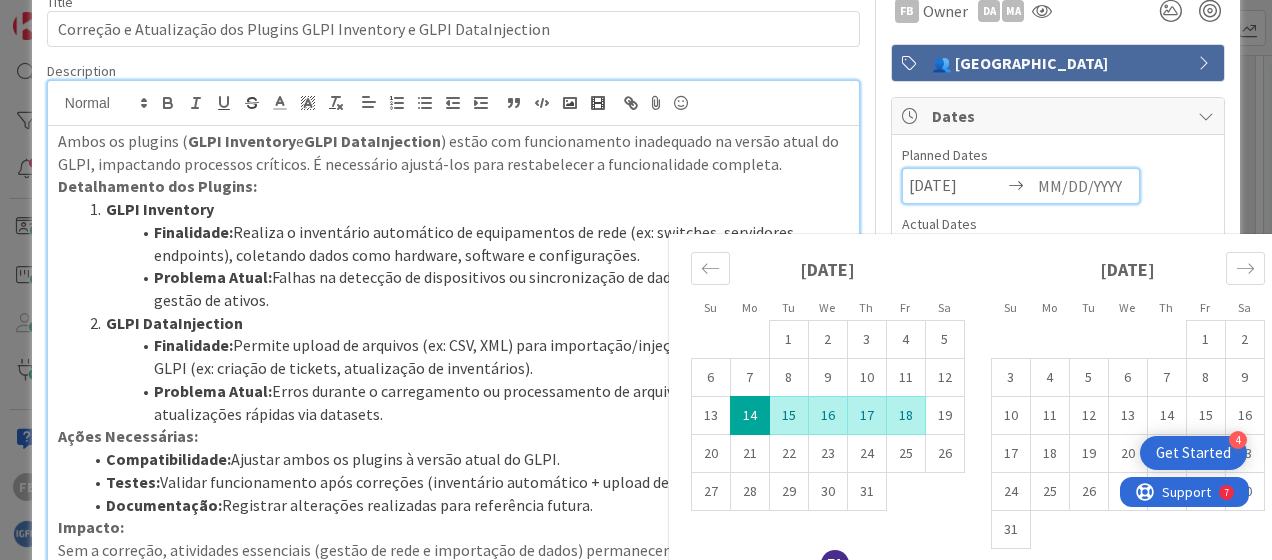 click on "18" at bounding box center [905, 416] 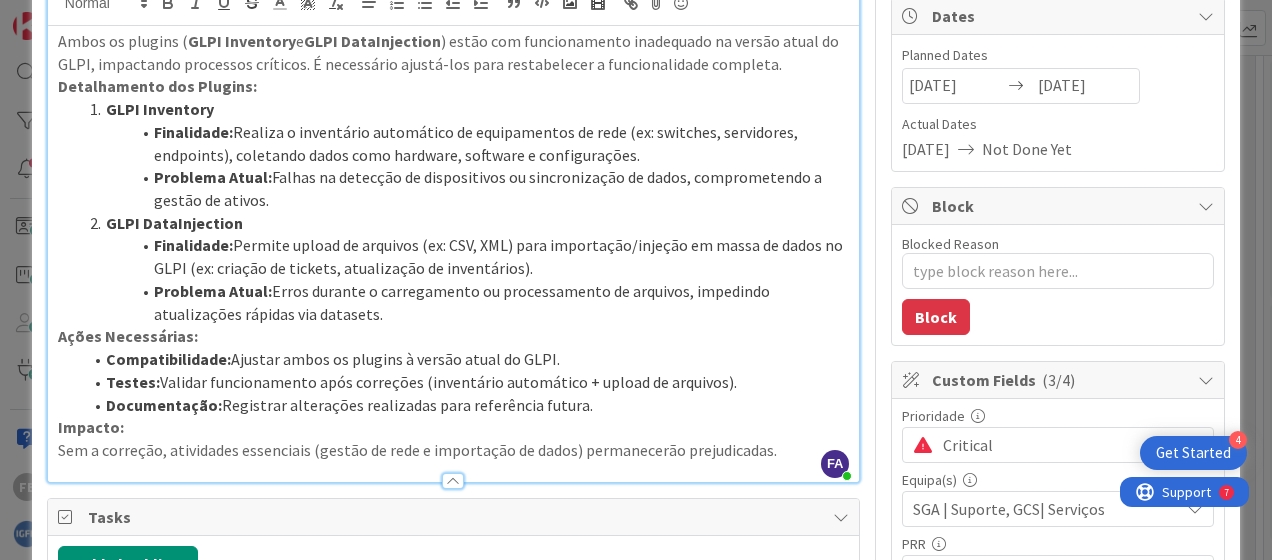 scroll, scrollTop: 0, scrollLeft: 0, axis: both 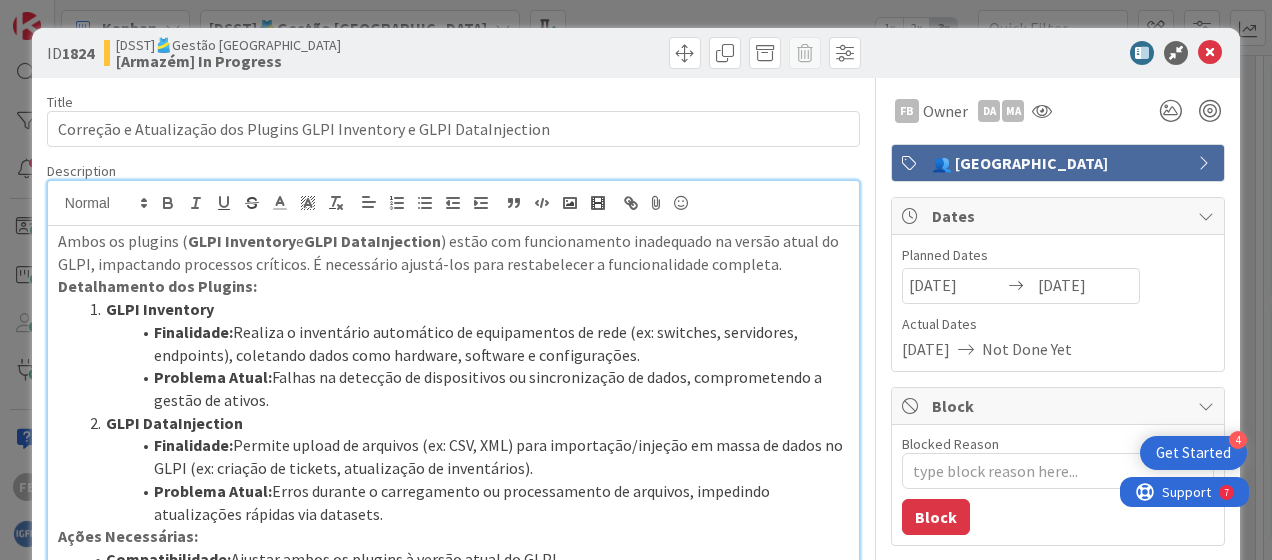type on "x" 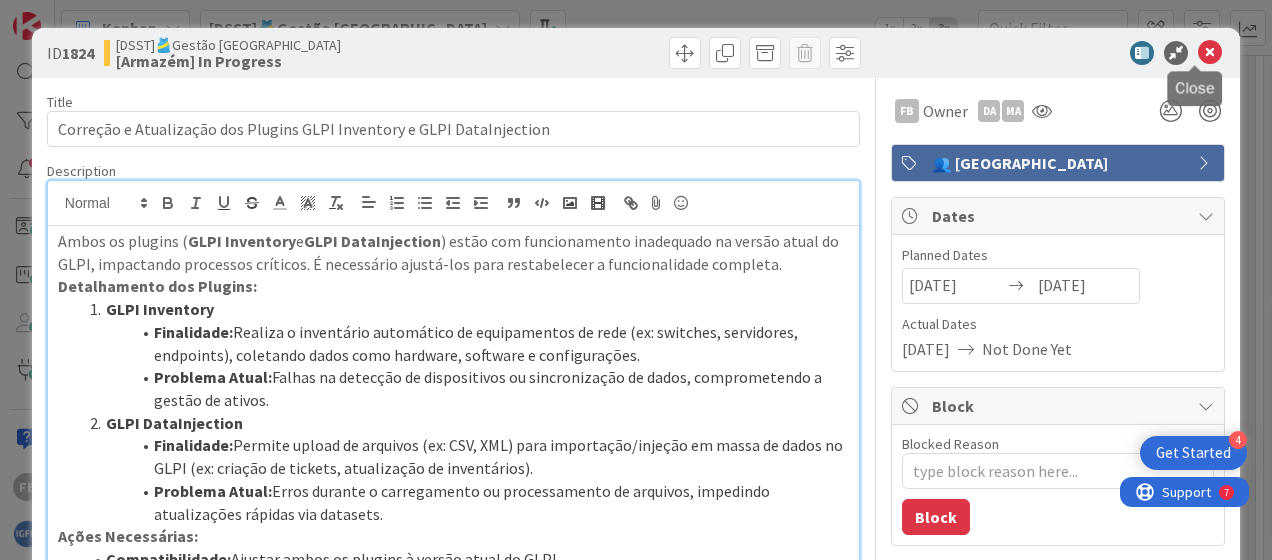 click at bounding box center (1210, 53) 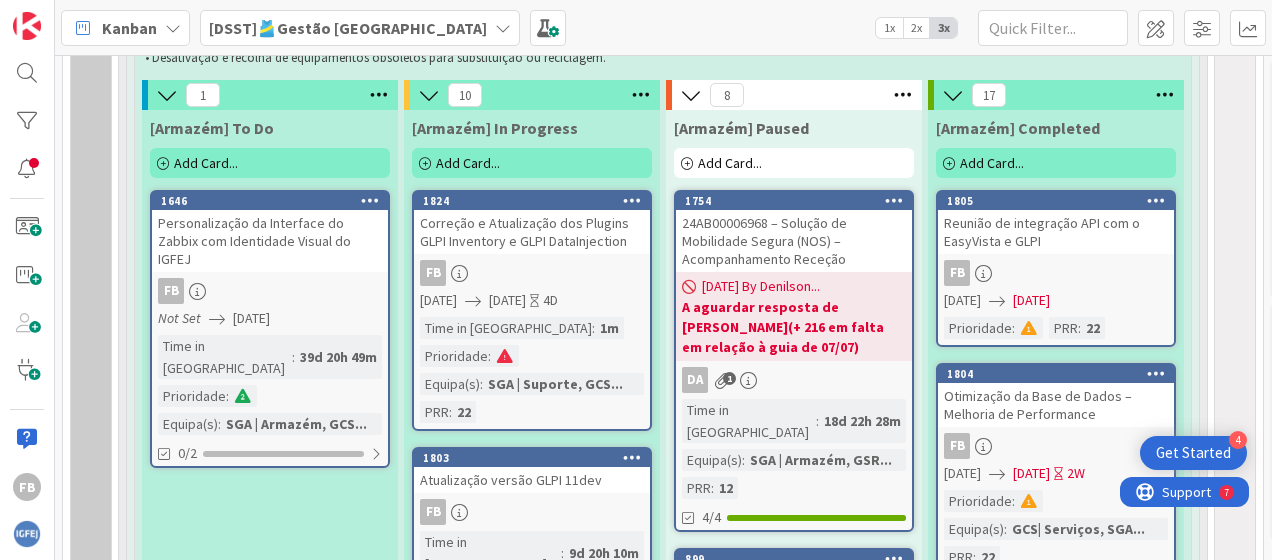scroll, scrollTop: 0, scrollLeft: 0, axis: both 